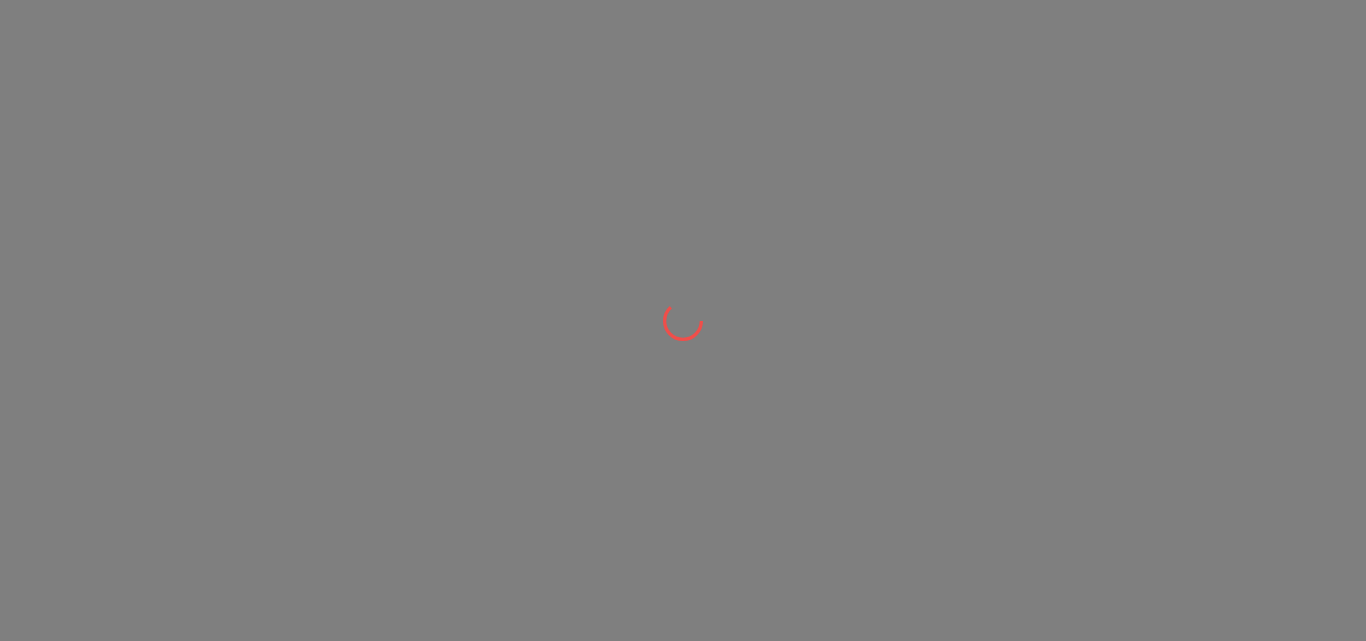 scroll, scrollTop: 0, scrollLeft: 0, axis: both 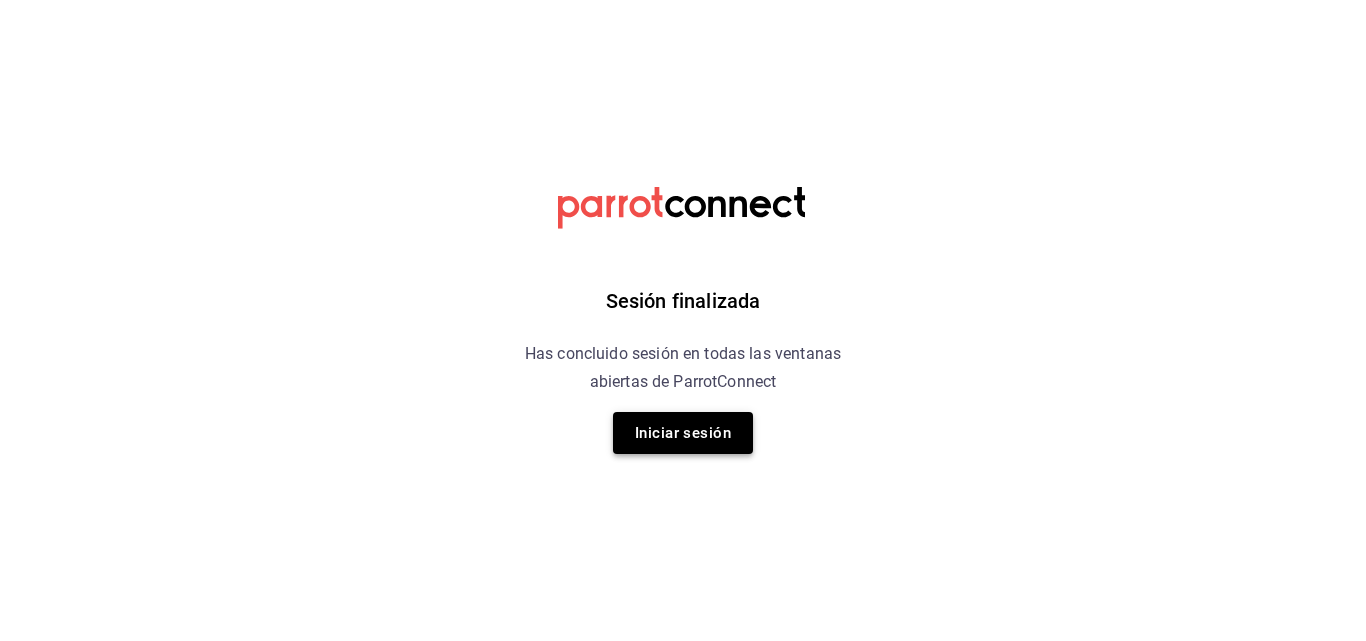 click on "Iniciar sesión" at bounding box center [683, 433] 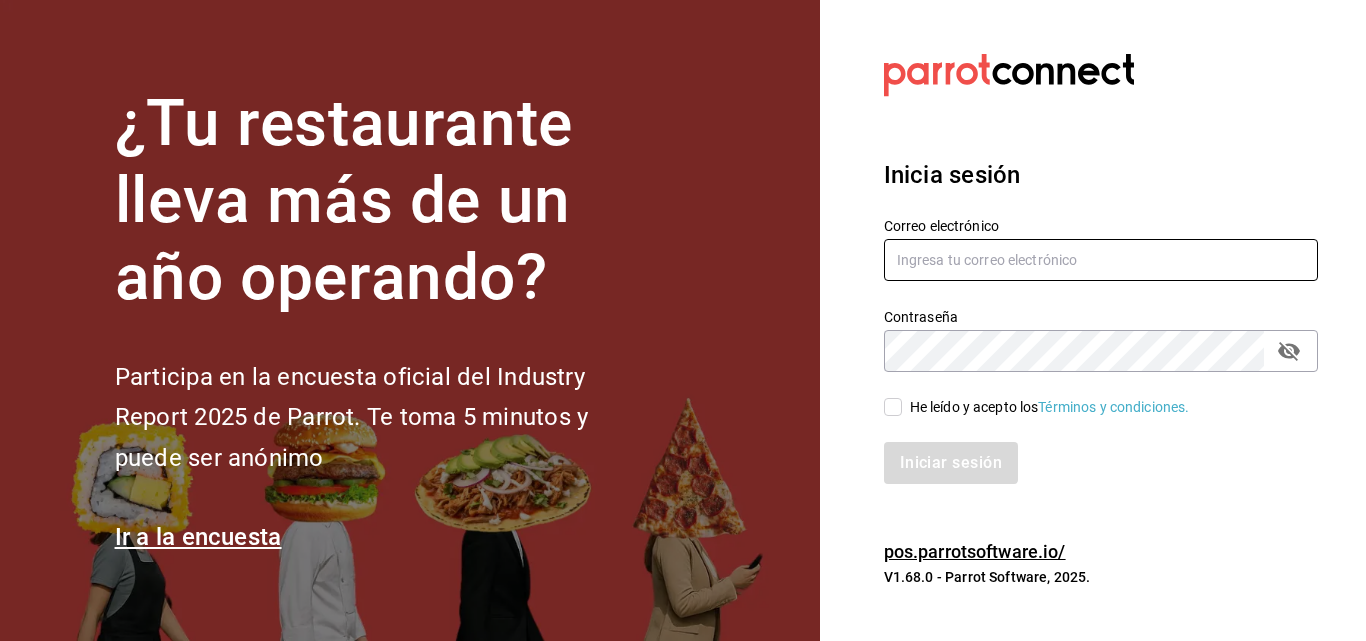 click at bounding box center (1101, 260) 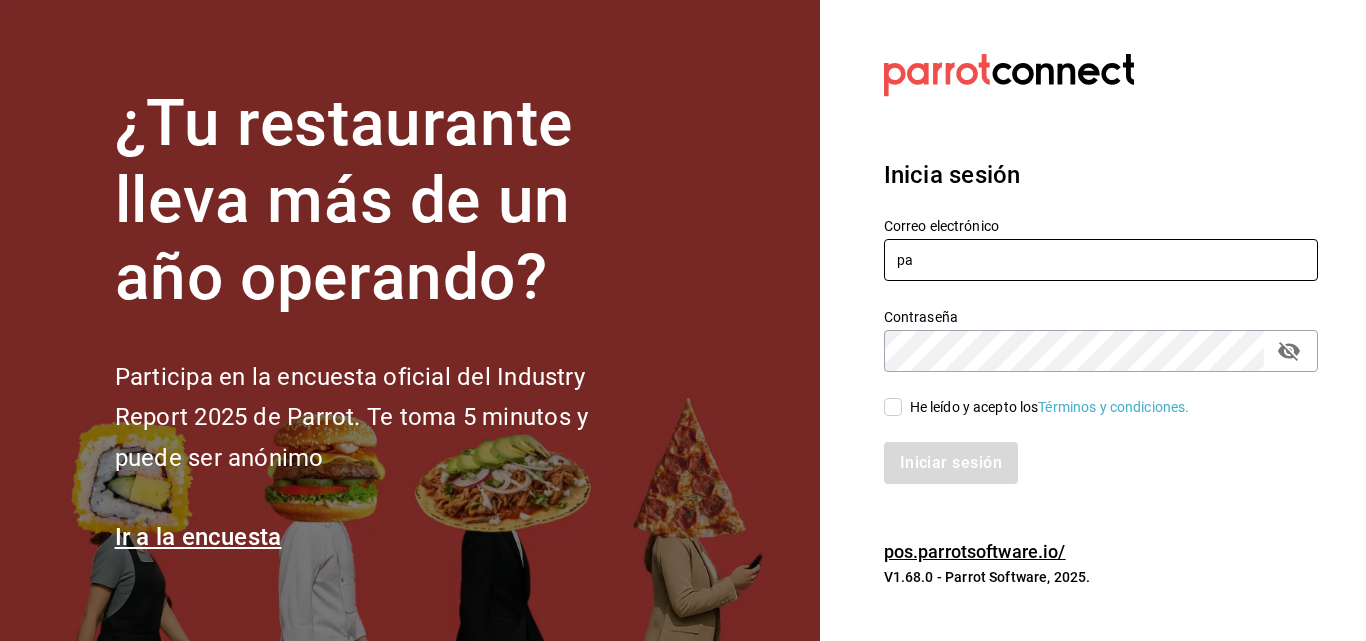 type on "p" 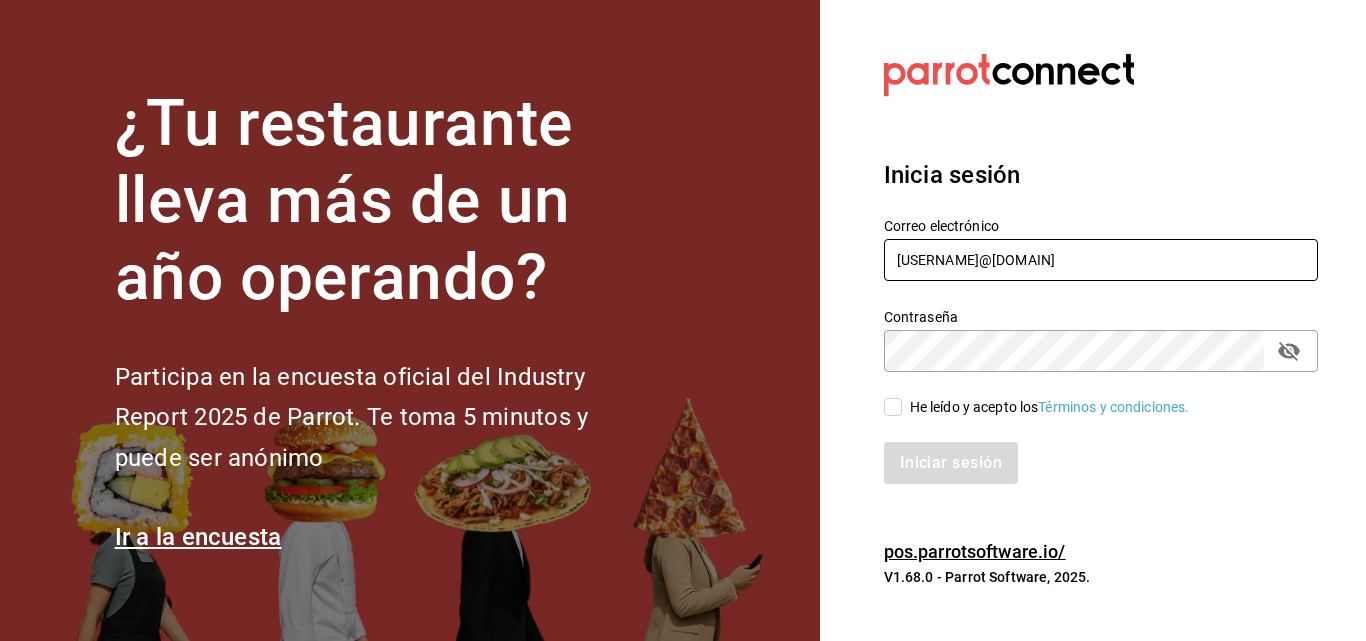 type on "[USERNAME]@[DOMAIN]" 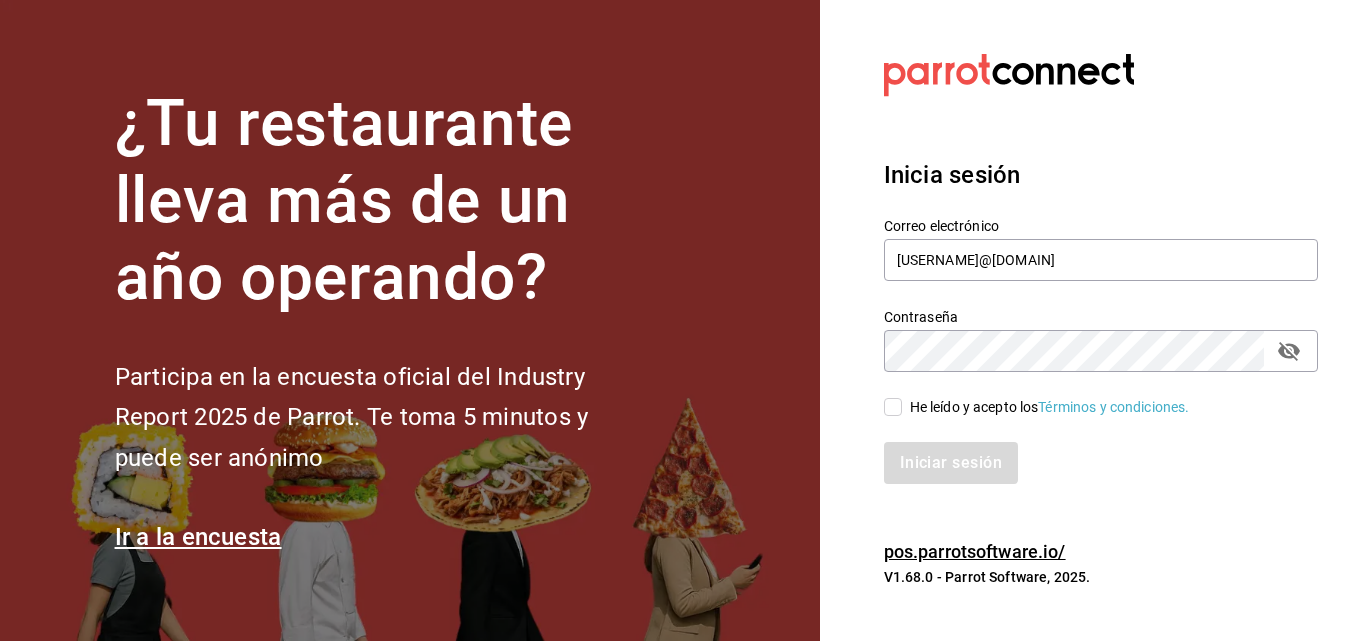 click on "He leído y acepto los  Términos y condiciones." at bounding box center [893, 407] 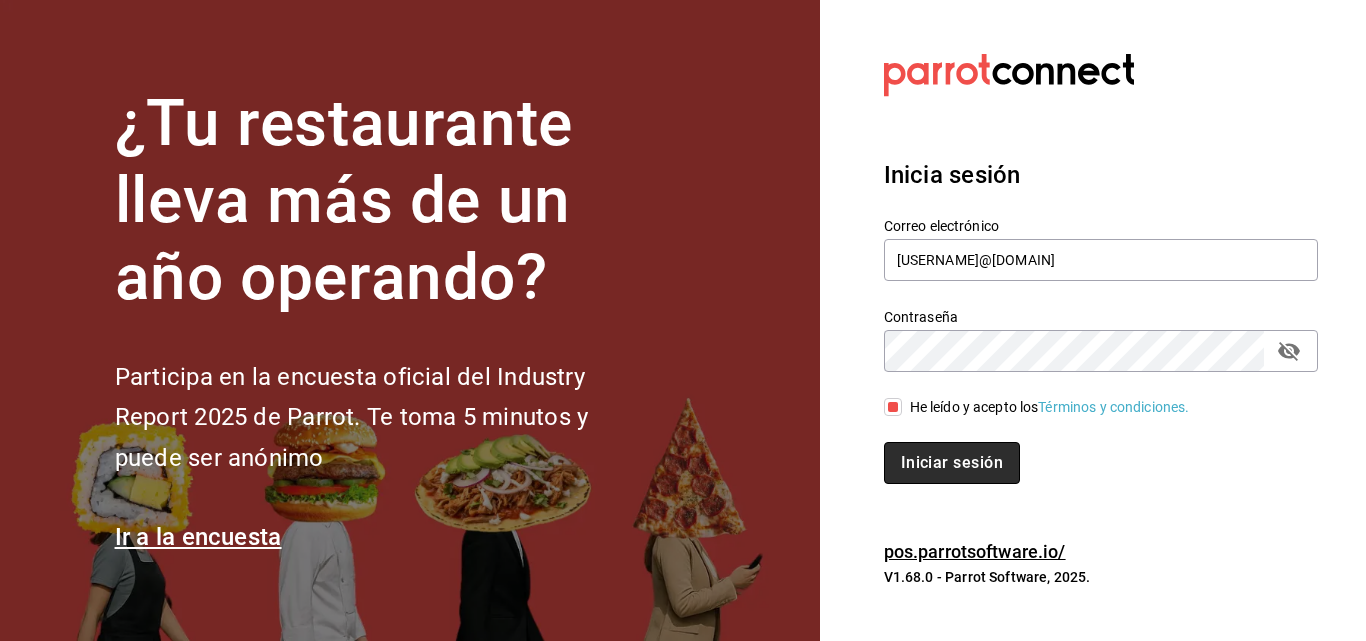 click on "Iniciar sesión" at bounding box center (952, 463) 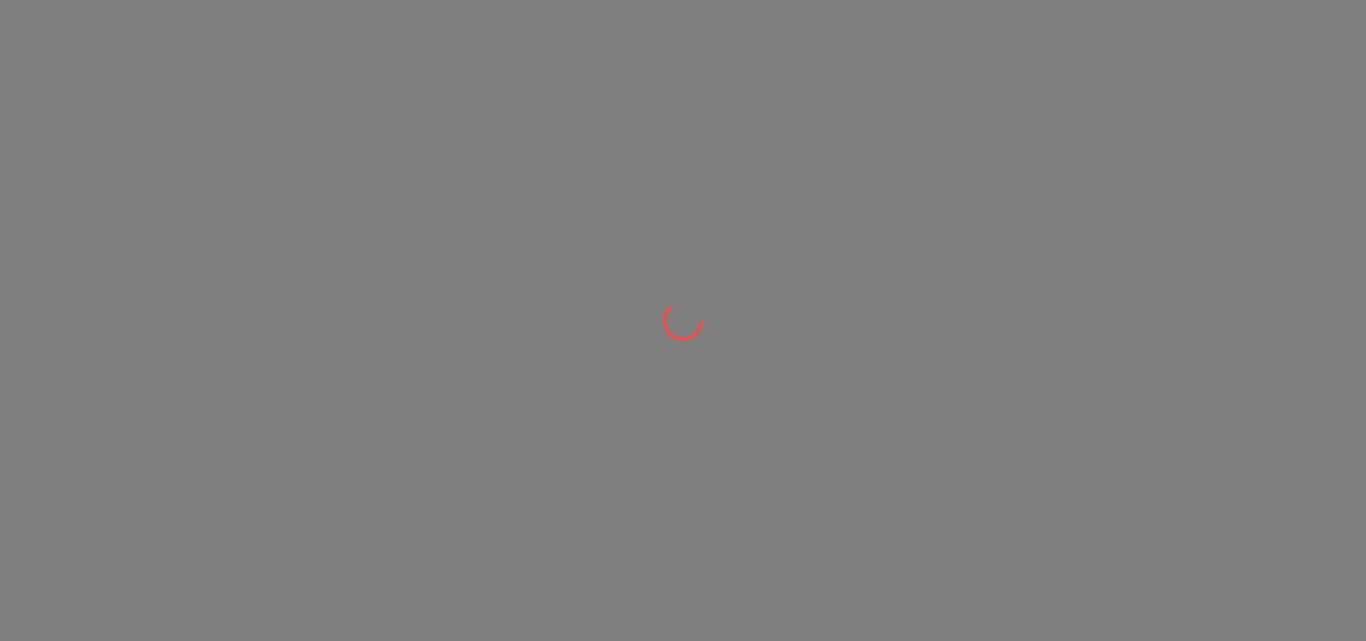 scroll, scrollTop: 0, scrollLeft: 0, axis: both 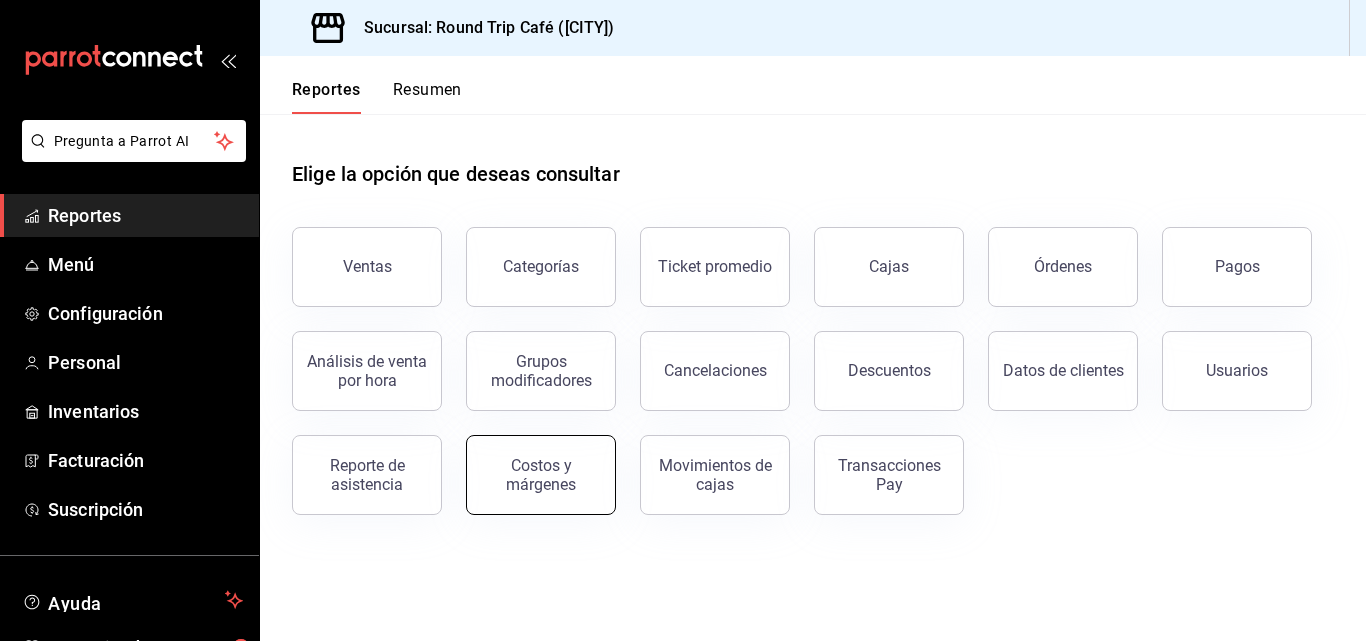click on "Costos y márgenes" at bounding box center [541, 475] 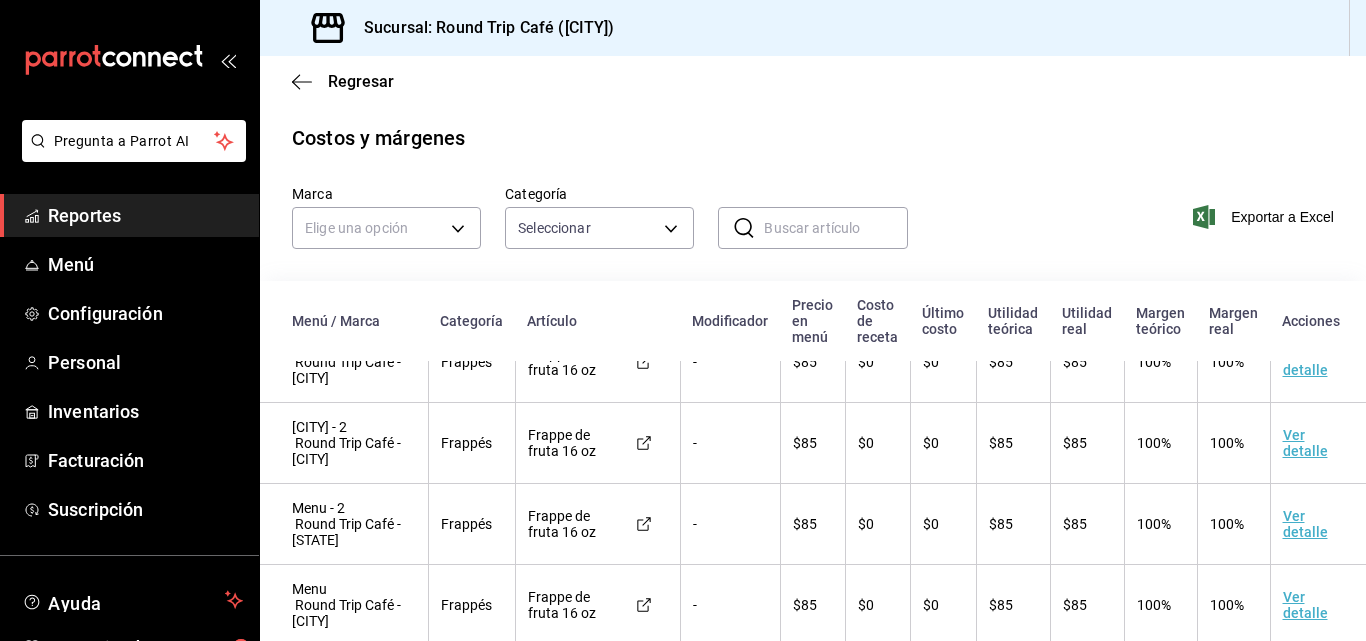 scroll, scrollTop: 243, scrollLeft: 0, axis: vertical 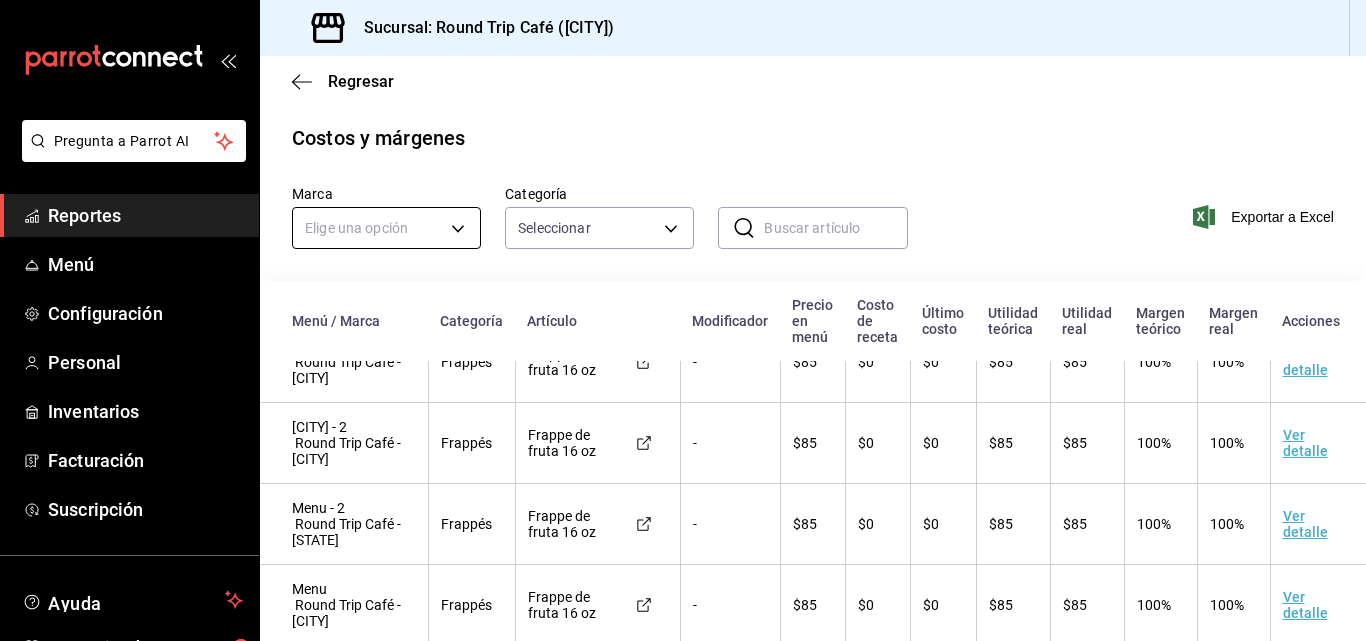 click on "Pregunta a Parrot AI Reportes   Menú   Configuración   Personal   Inventarios   Facturación   Suscripción   Ayuda Recomienda Parrot   erika rangel   Sugerir nueva función   Sucursal: Round Trip Café (Chiapas) Regresar Costos y márgenes Marca Elige una opción Categoría Seleccionar ​ ​ Exportar a Excel Menú / Marca Categoría Artículo Modificador Precio en menú Costo de receta Último costo Utilidad teórica Utilidad real Margen teórico Margen real Acciones Tuxtla - 2
Round Trip Café - Chiapas Frappés Frappe de fruta 16 oz - $85 $0 $0 $85 $85 100% 100% Ver detalle Tuxtla
Round Trip Café - Chiapas Frappés Frappe de fruta 16 oz - $85 $0 $0 $85 $85 100% 100% Ver detalle Tuxtla - 2
Round Trip Café - Chiapas Frappés Frappe de fruta 16 oz - $85 $0 $0 $85 $85 100% 100% Ver detalle Tuxtla - 2
Round Trip Café - Chiapas Frappés Frappe de fruta 16 oz - $85 $0 $0 $85 $85 100% 100% Ver detalle Menu - 2
Round Trip Café - Chiapas Frappés Frappe de fruta 16 oz - $85 $0 $0 $85 $85 100% 100%" at bounding box center (683, 320) 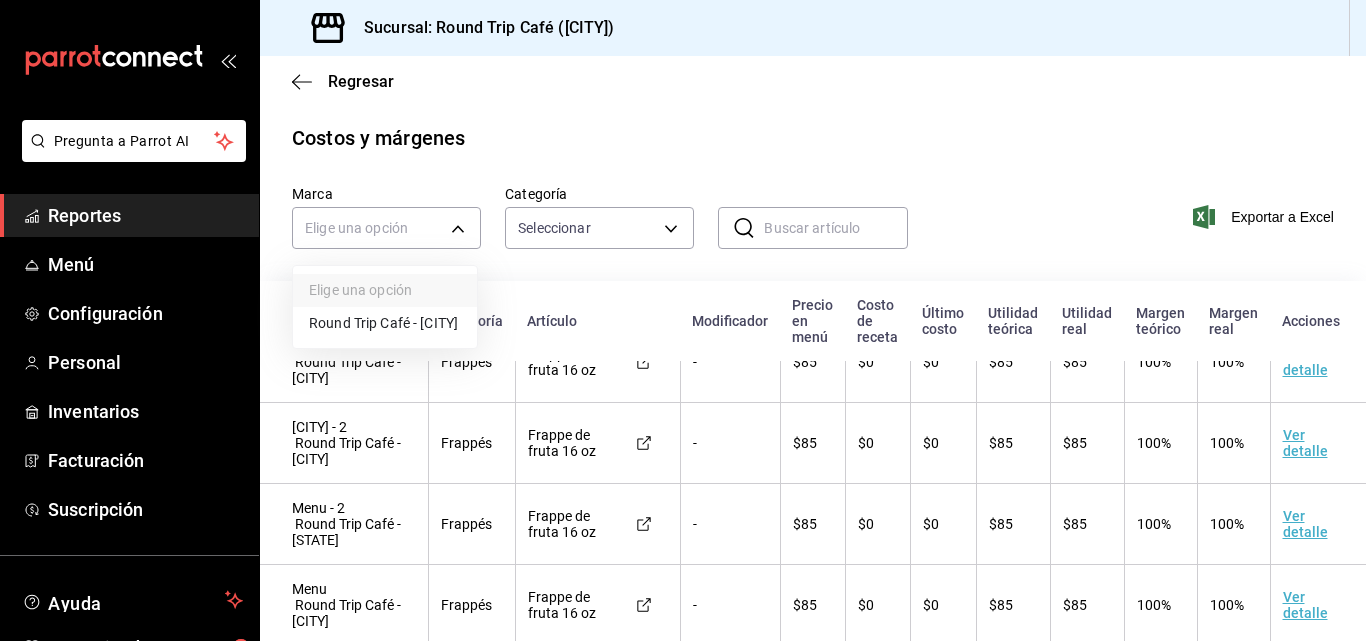 click on "Round Trip Café - Chiapas" at bounding box center (385, 323) 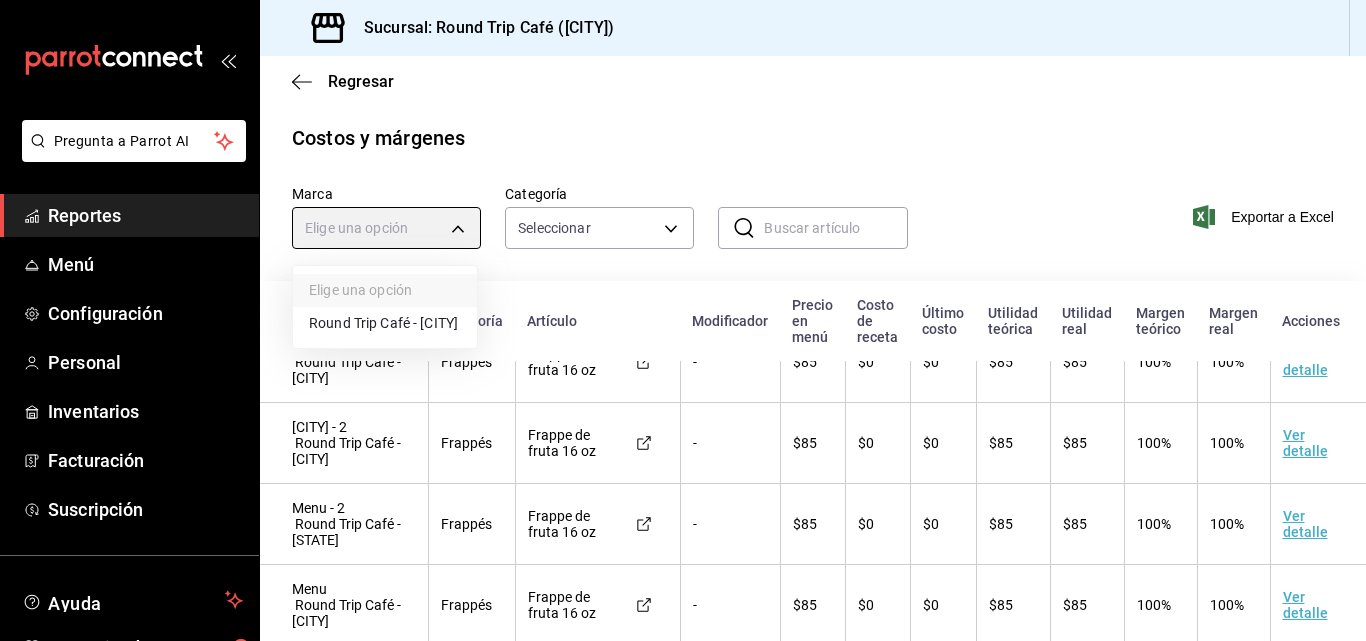type on "89fa9395-ddff-42ed-a012-c70cfa9c47f1" 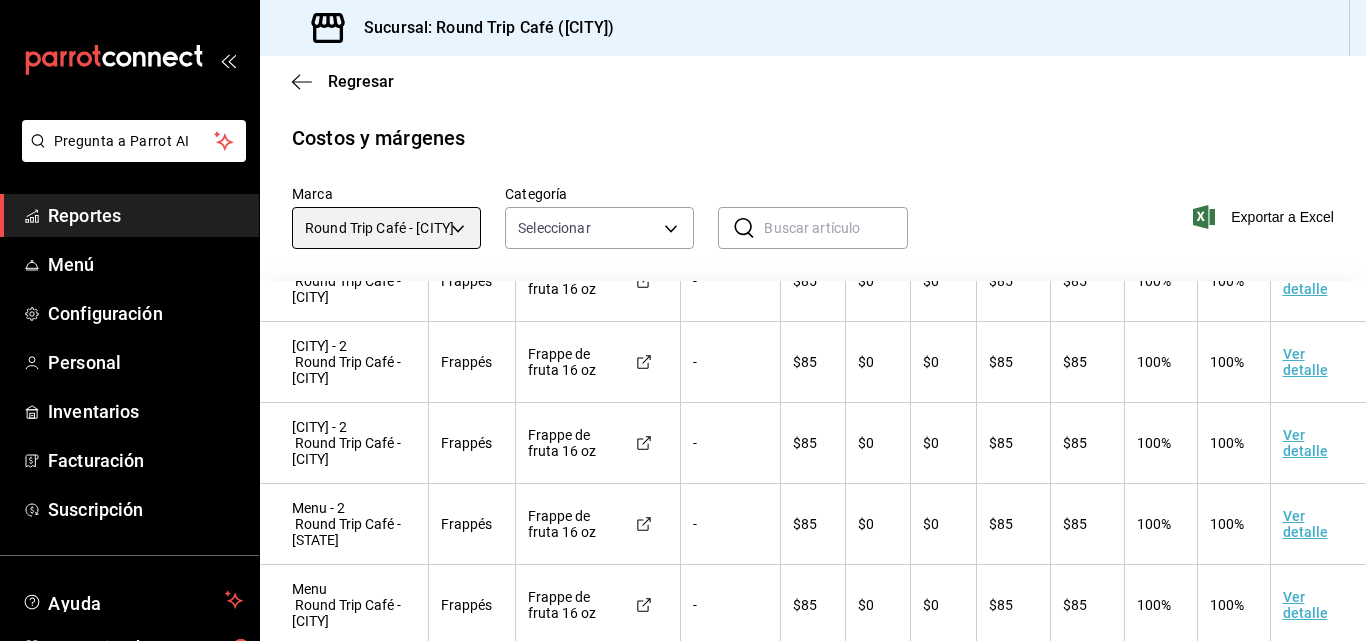 scroll, scrollTop: 0, scrollLeft: 0, axis: both 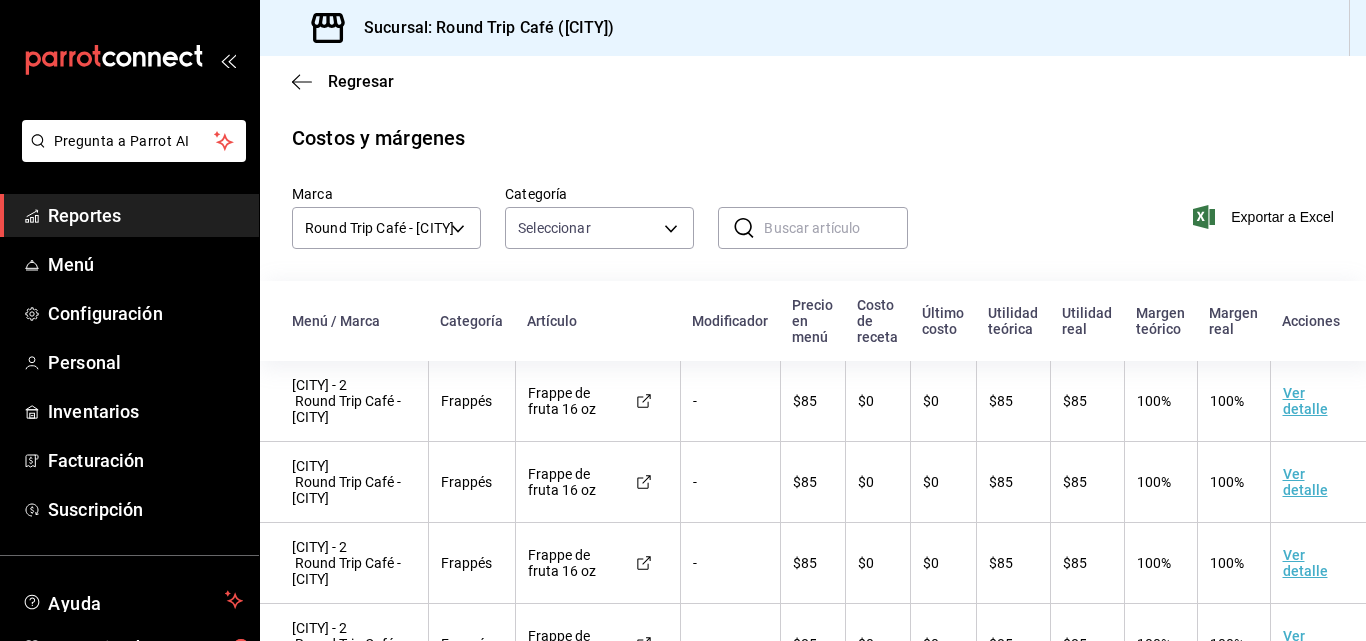 click on "Regresar" at bounding box center (813, 81) 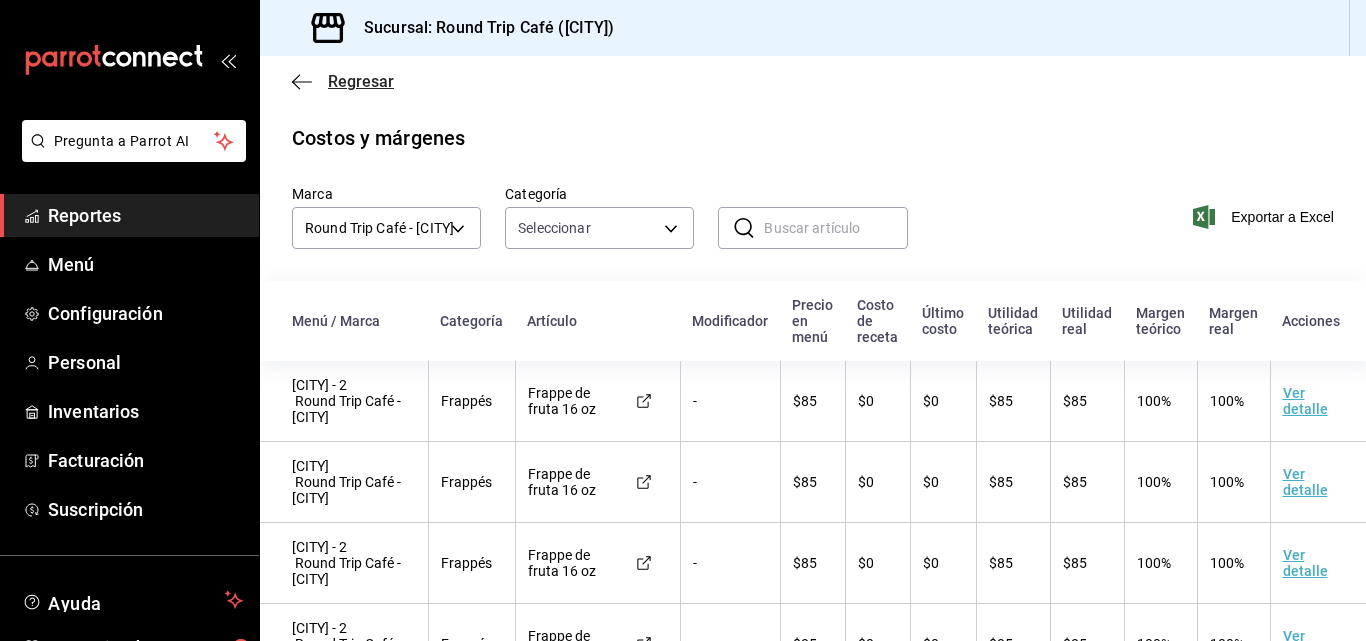 click 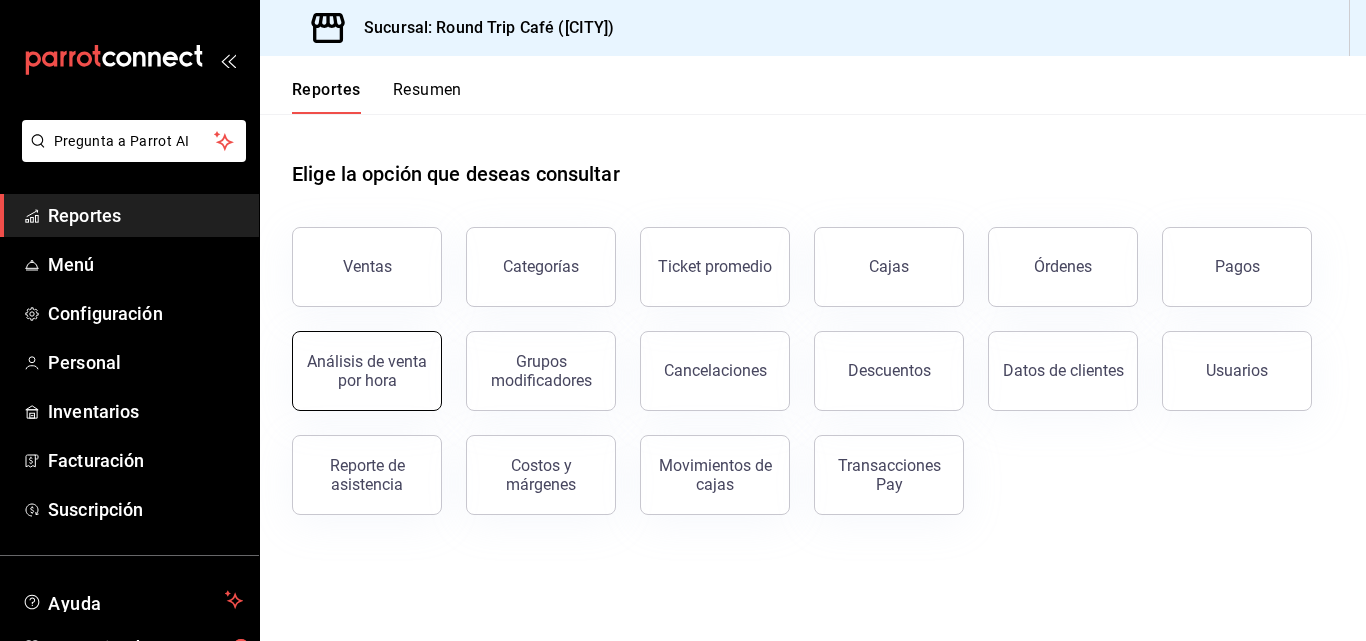 click on "Análisis de venta por hora" at bounding box center (367, 371) 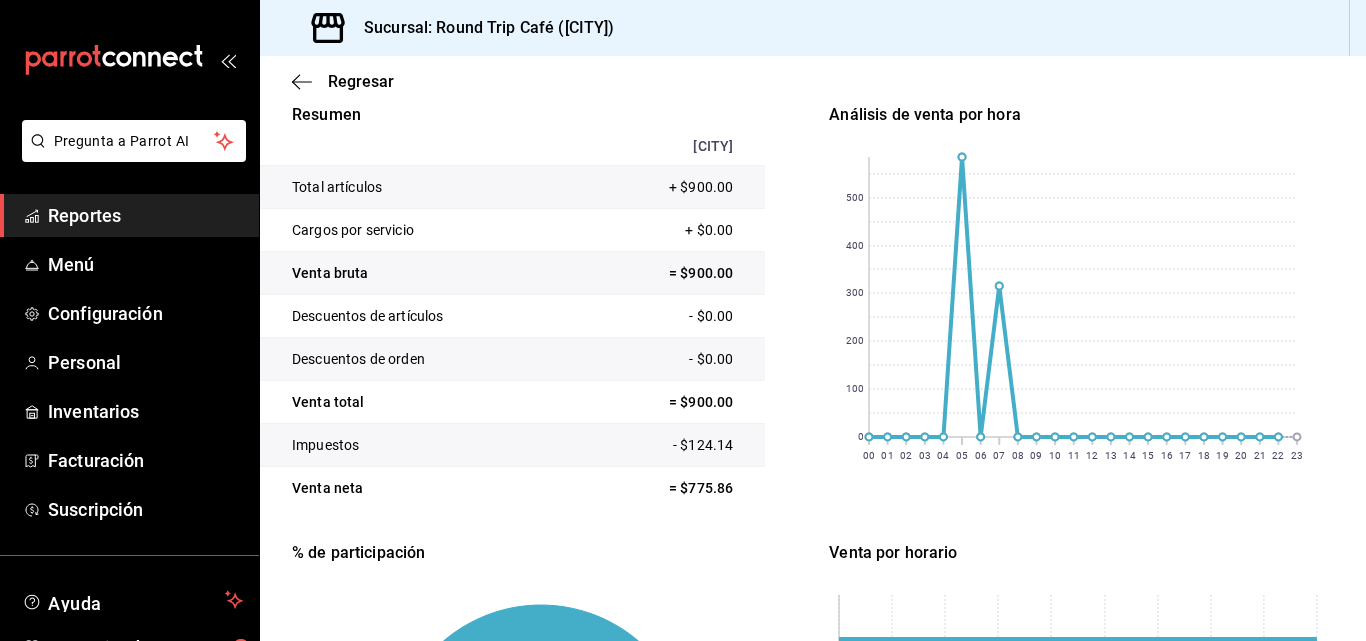 scroll, scrollTop: 266, scrollLeft: 0, axis: vertical 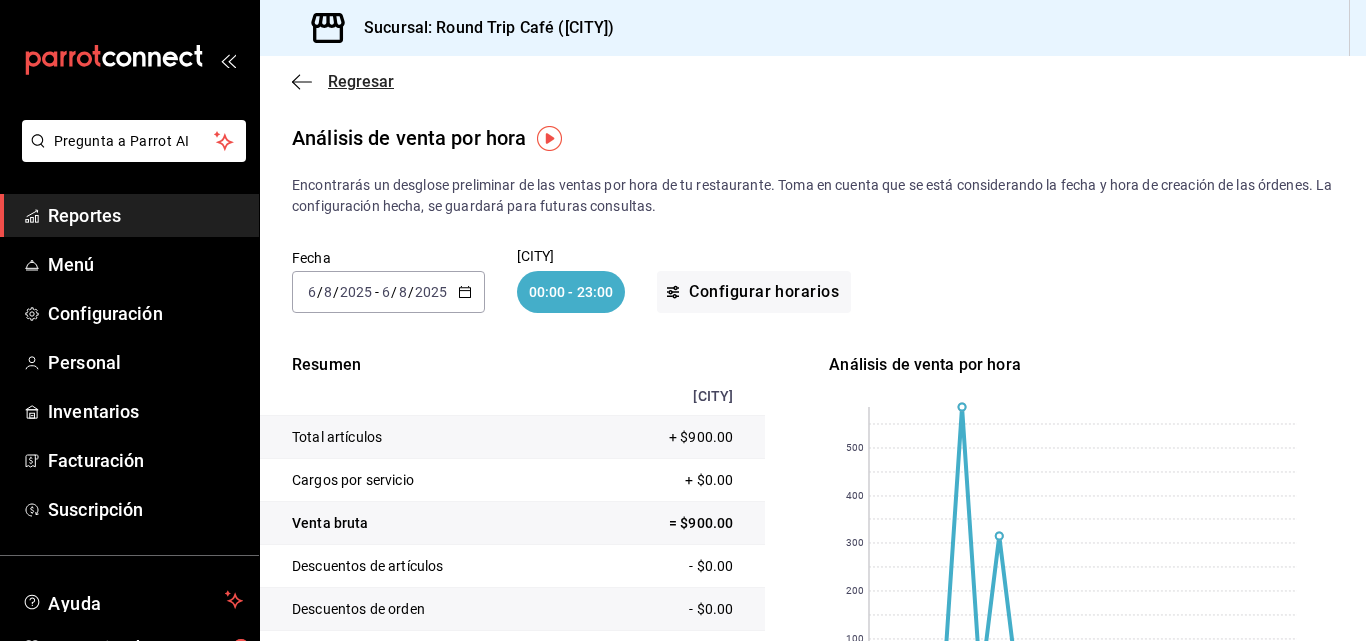 click 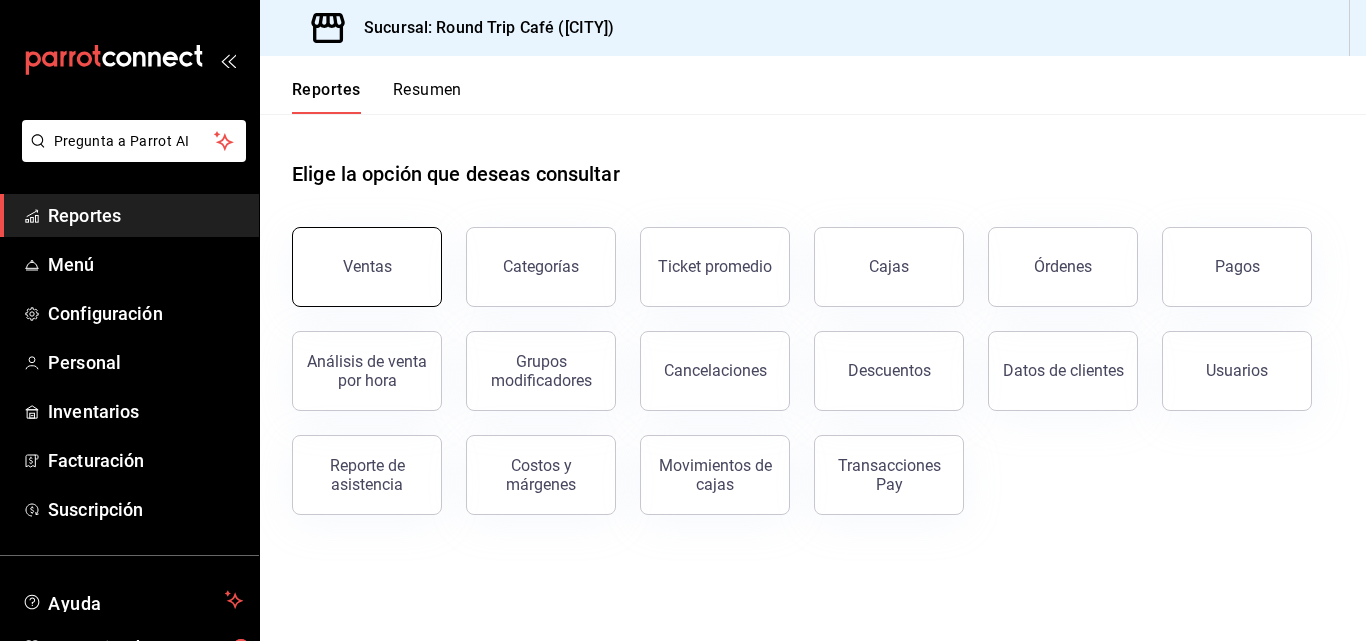 click on "Ventas" at bounding box center [367, 266] 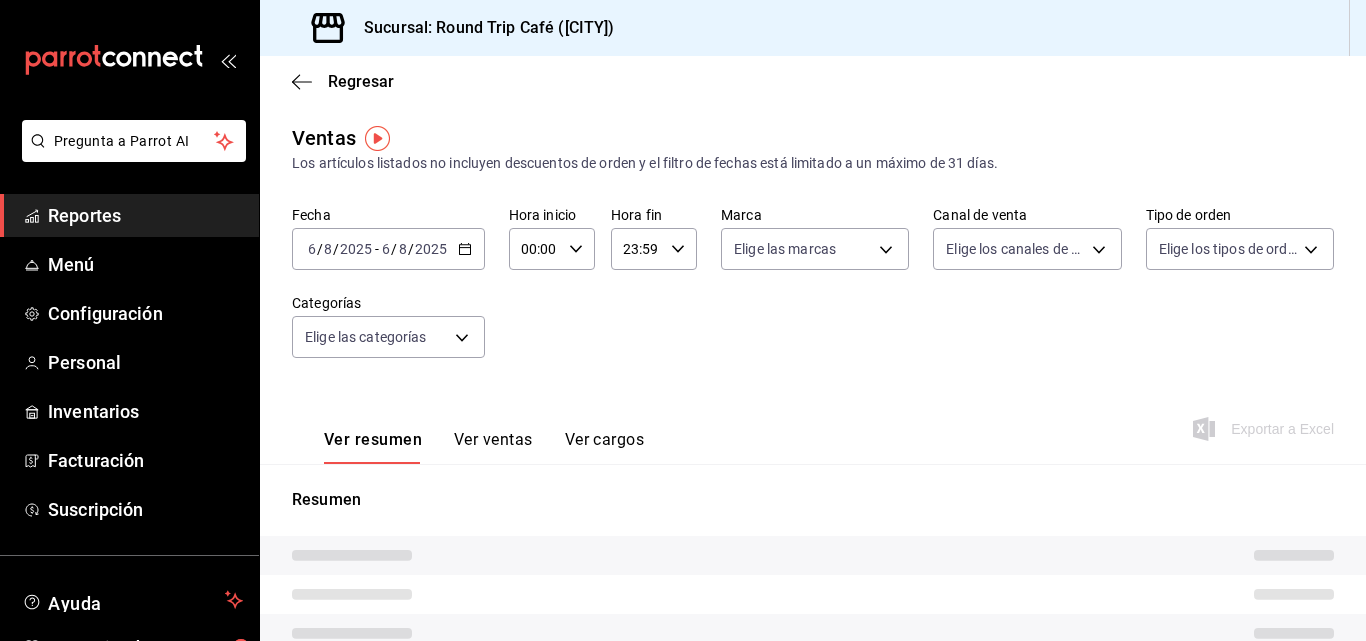 click 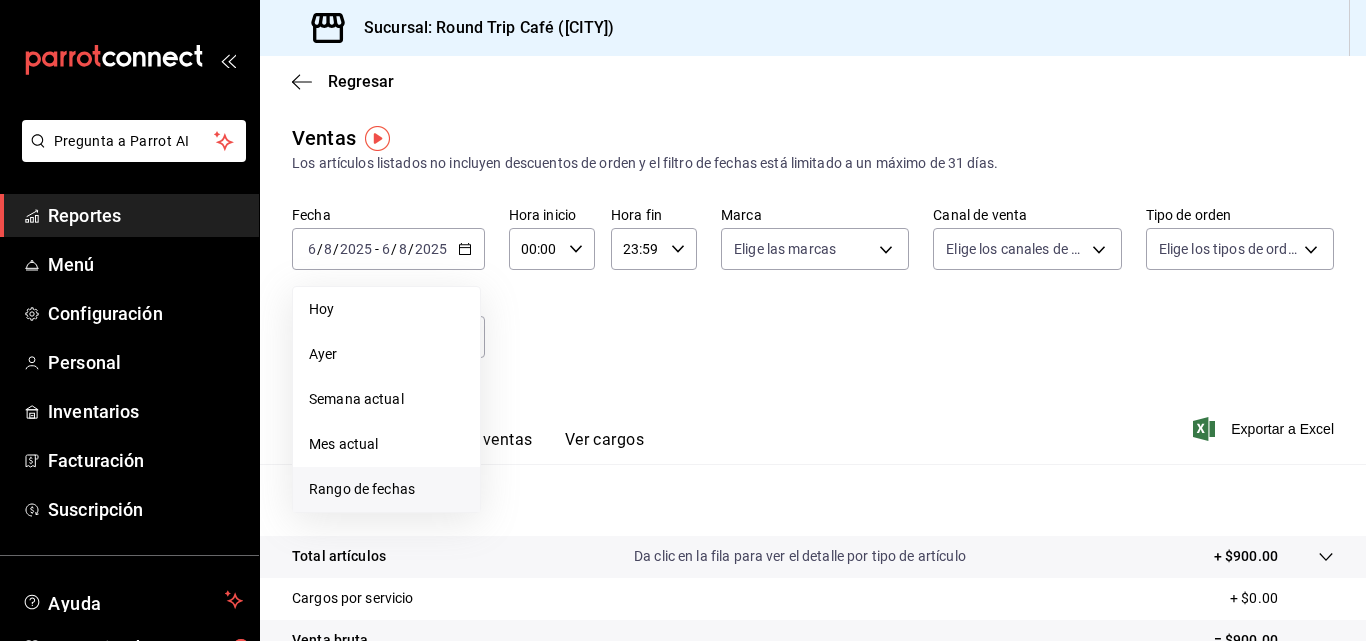 click on "Rango de fechas" at bounding box center [386, 489] 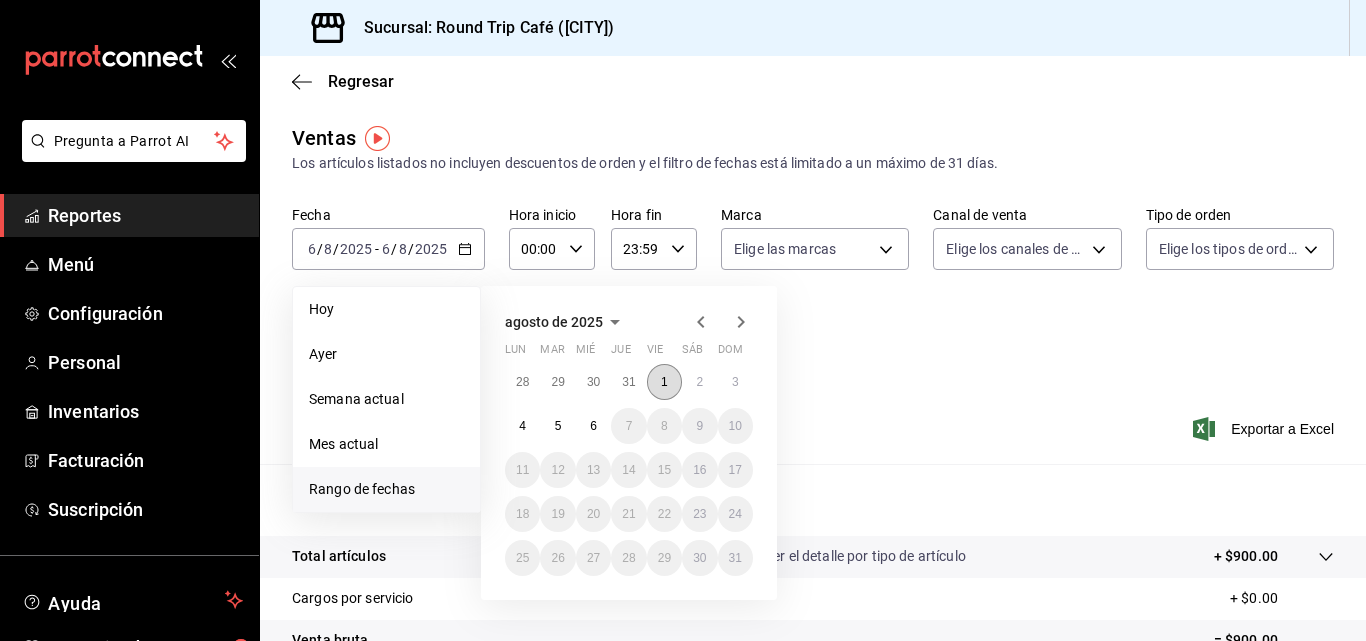 click on "1" at bounding box center (664, 382) 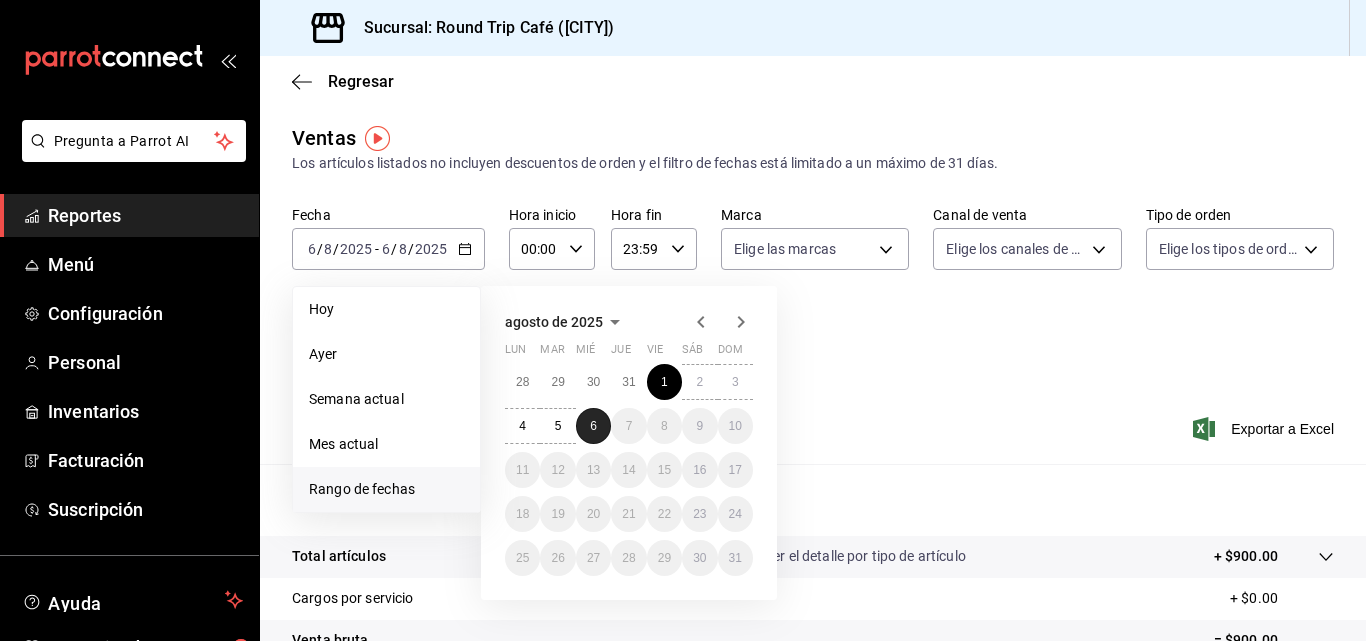 click on "6" at bounding box center [593, 426] 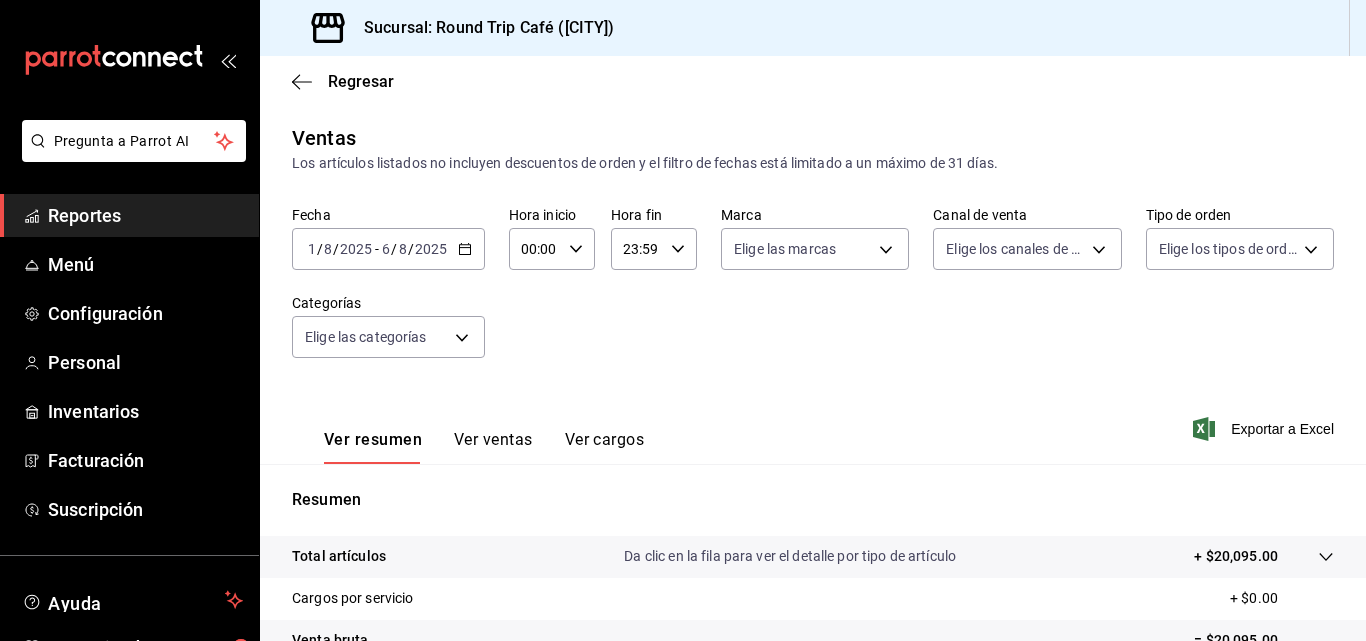 scroll, scrollTop: 200, scrollLeft: 0, axis: vertical 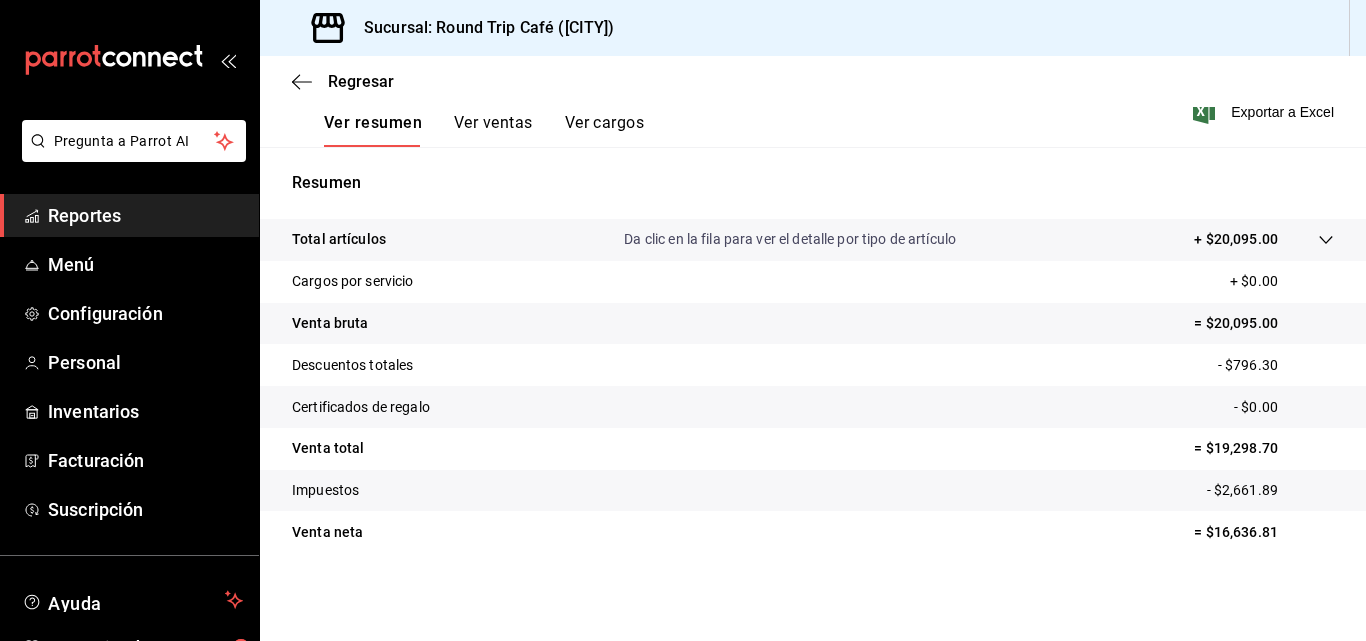 click on "Ver ventas" at bounding box center (493, 130) 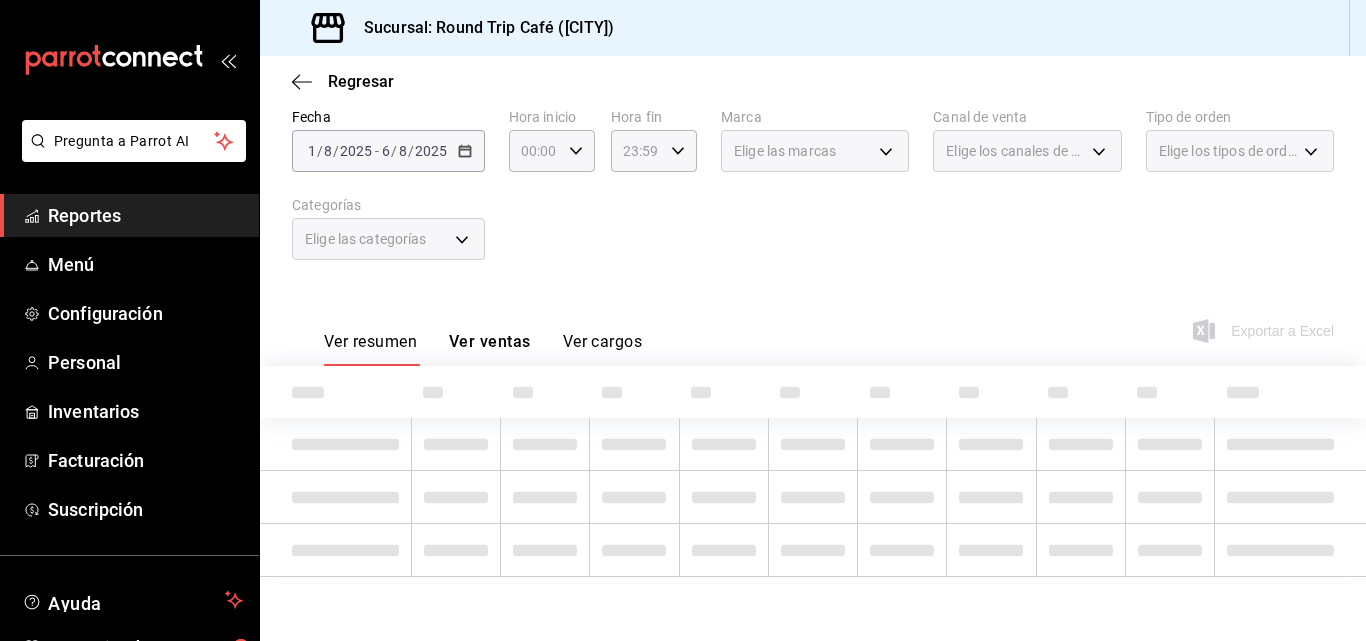 click on "Hora inicio 00:00 Hora inicio" at bounding box center [552, 140] 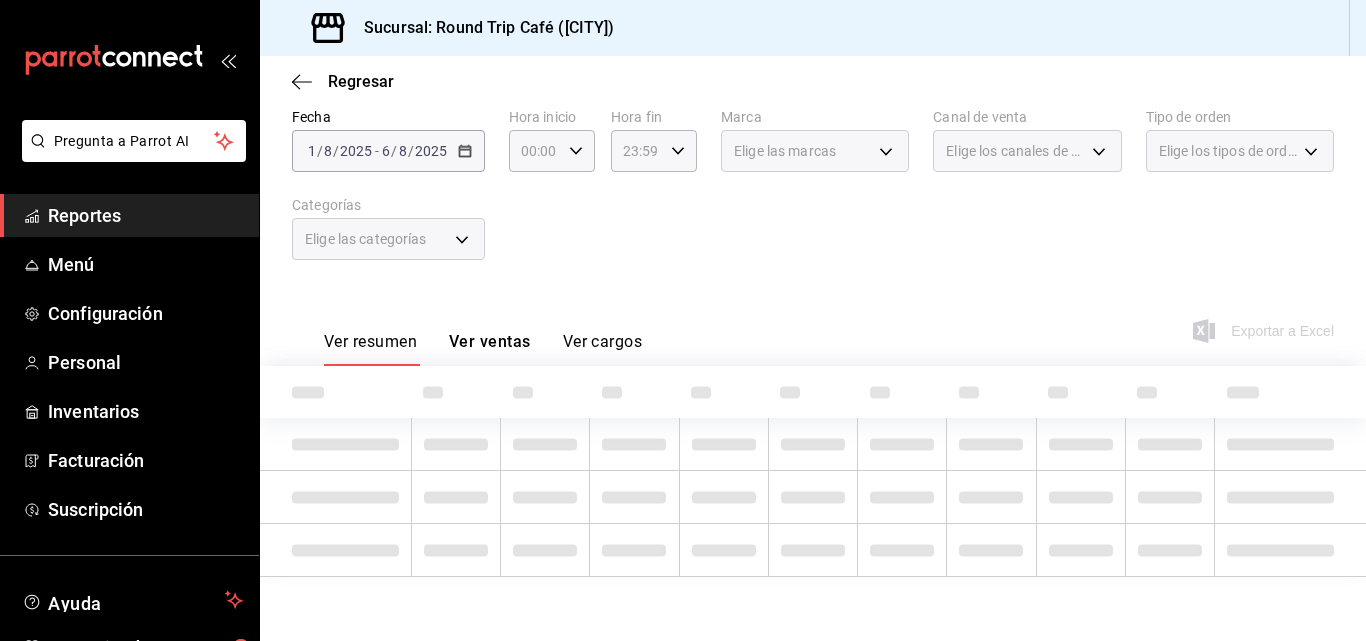 scroll, scrollTop: 98, scrollLeft: 0, axis: vertical 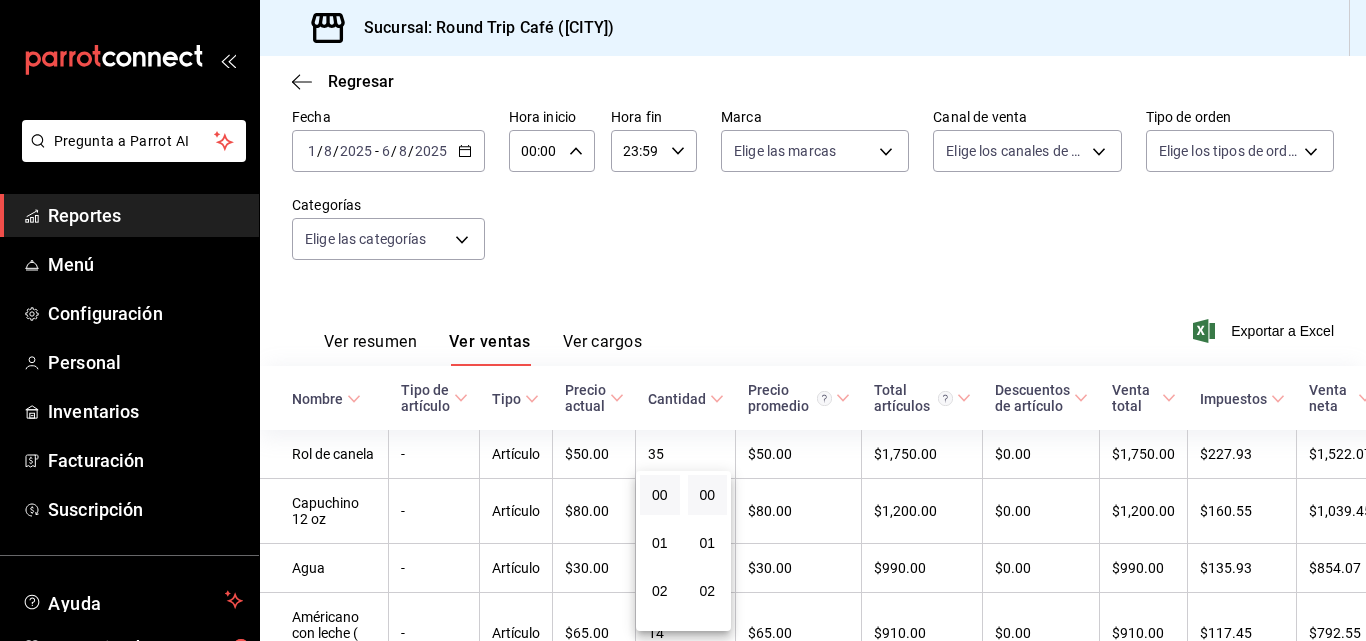 click at bounding box center [683, 320] 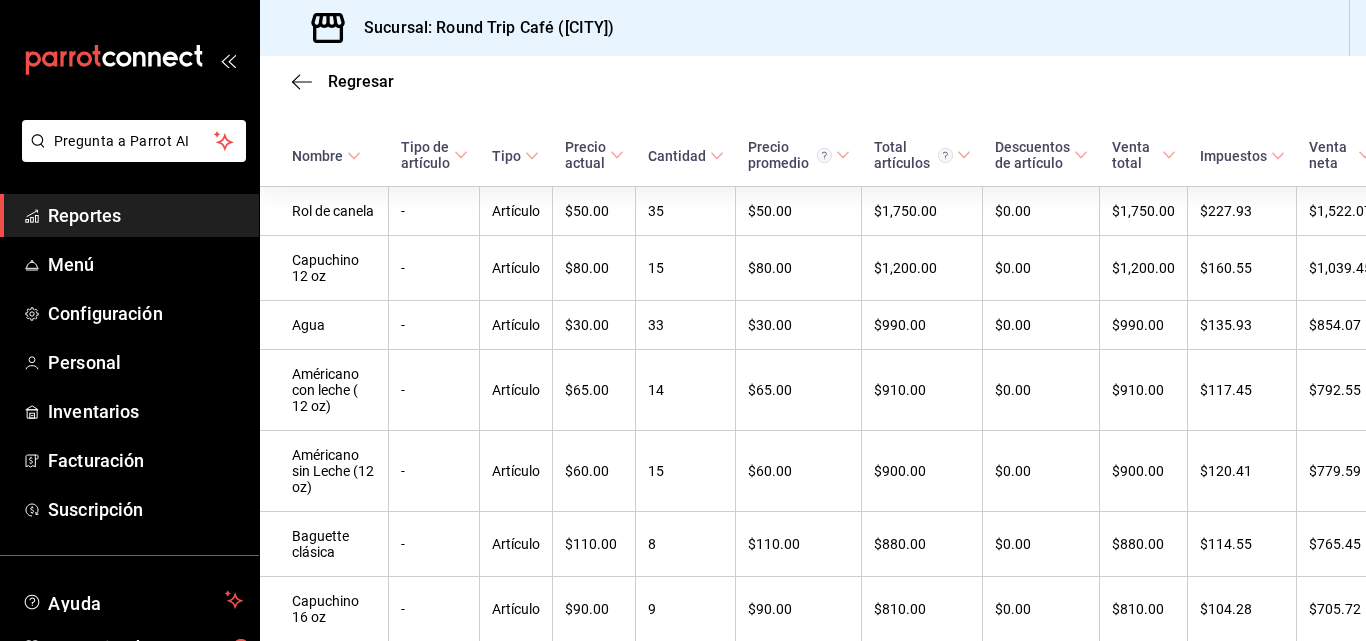 scroll, scrollTop: 418, scrollLeft: 0, axis: vertical 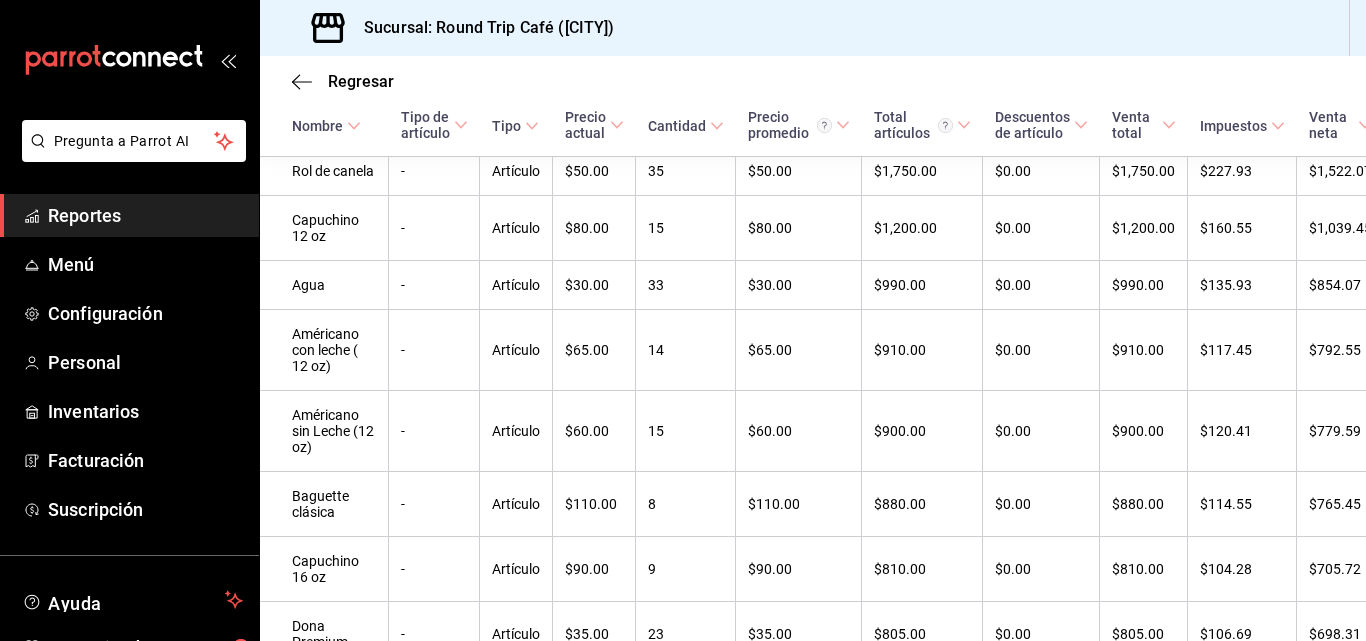 click on "Regresar Ventas Los artículos listados no incluyen descuentos de orden y el filtro de fechas está limitado a un máximo de 31 días. Fecha 2025-08-01 1 / 8 / 2025 - 2025-08-06 6 / 8 / 2025 Hora inicio 00:00 Hora inicio Hora fin 23:59 Hora fin Marca Elige las marcas Canal de venta Elige los canales de venta Tipo de orden Elige los tipos de orden Categorías Elige las categorías Ver resumen Ver ventas Ver cargos Exportar a Excel Nombre Tipo de artículo Tipo Precio actual Cantidad Precio promedio   Total artículos   Descuentos de artículo Venta total Impuestos Venta neta Rol de canela - Artículo $50.00 35 $50.00 $1,750.00 $0.00 $1,750.00 $227.93 $1,522.07 Capuchino 12 oz - Artículo $80.00 15 $80.00 $1,200.00 $0.00 $1,200.00 $160.55 $1,039.45 Agua - Artículo $30.00 33 $30.00 $990.00 $0.00 $990.00 $135.93 $854.07 Américano con leche ( 12 oz) - Artículo $65.00 14 $65.00 $910.00 $0.00 $910.00 $117.45 $792.55 Américano sin Leche (12 oz) - Artículo $60.00 15 $60.00 $900.00 $0.00 $900.00 $120.41 $779.59 -" at bounding box center (813, 348) 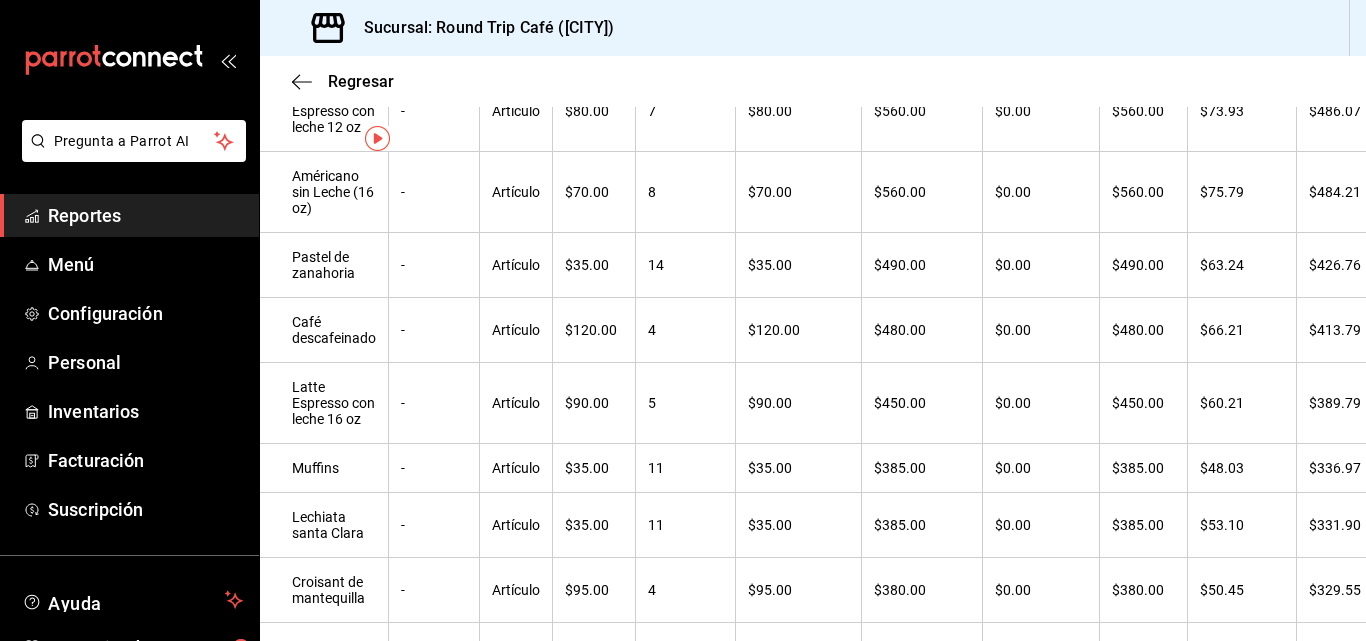 scroll, scrollTop: 0, scrollLeft: 0, axis: both 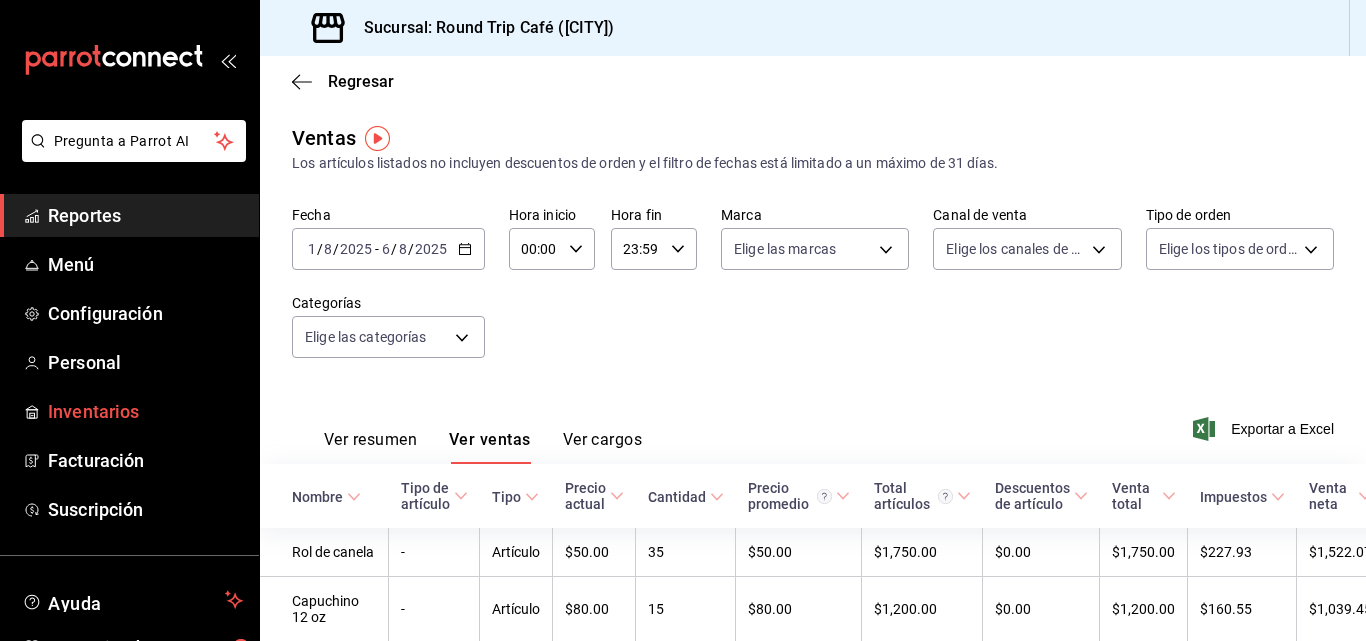 click on "Inventarios" at bounding box center (145, 411) 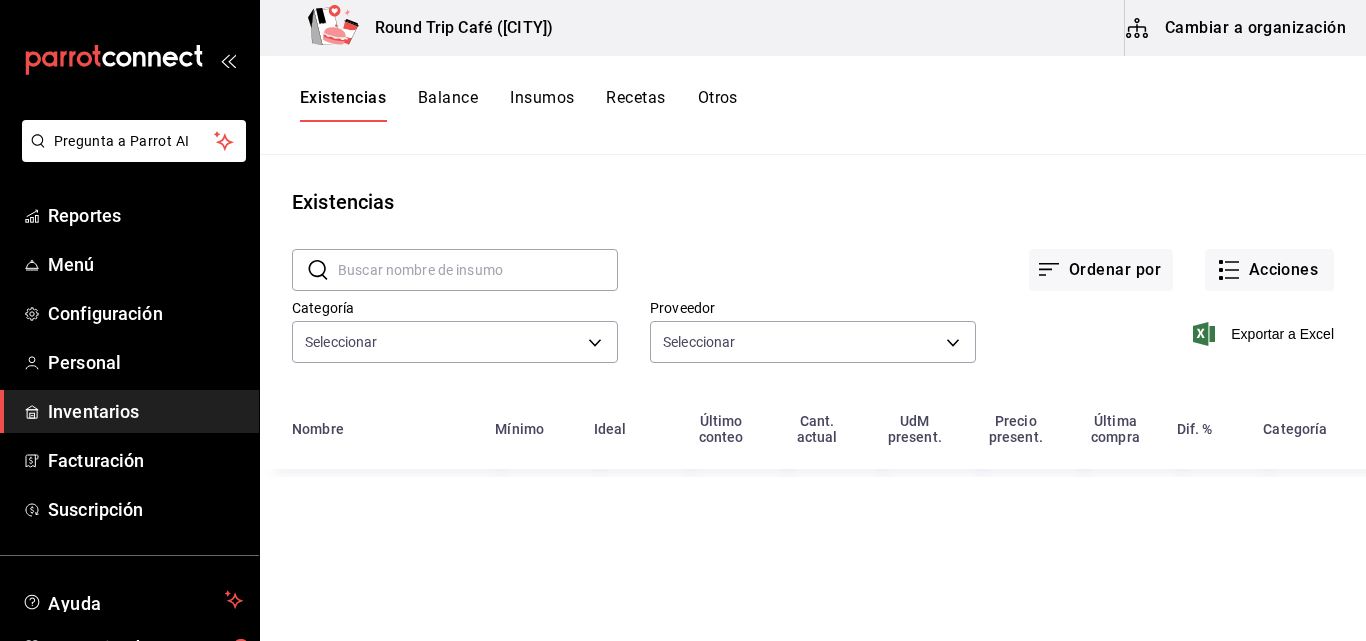 type on "653105e1-2a9a-4b24-a237-5fbc51748a70,86eabf05-2f80-4d7a-89bb-7d860142a0e9,63d8c3fe-93b1-4ad7-aa6e-2f93f1ede0b4,d4065388-6337-4cde-a900-06e6032b1b4d,7ee9b1ad-3782-4a00-8b13-17cdd1a97fae,59382a00-31fc-4835-9cbd-3ad271dec287" 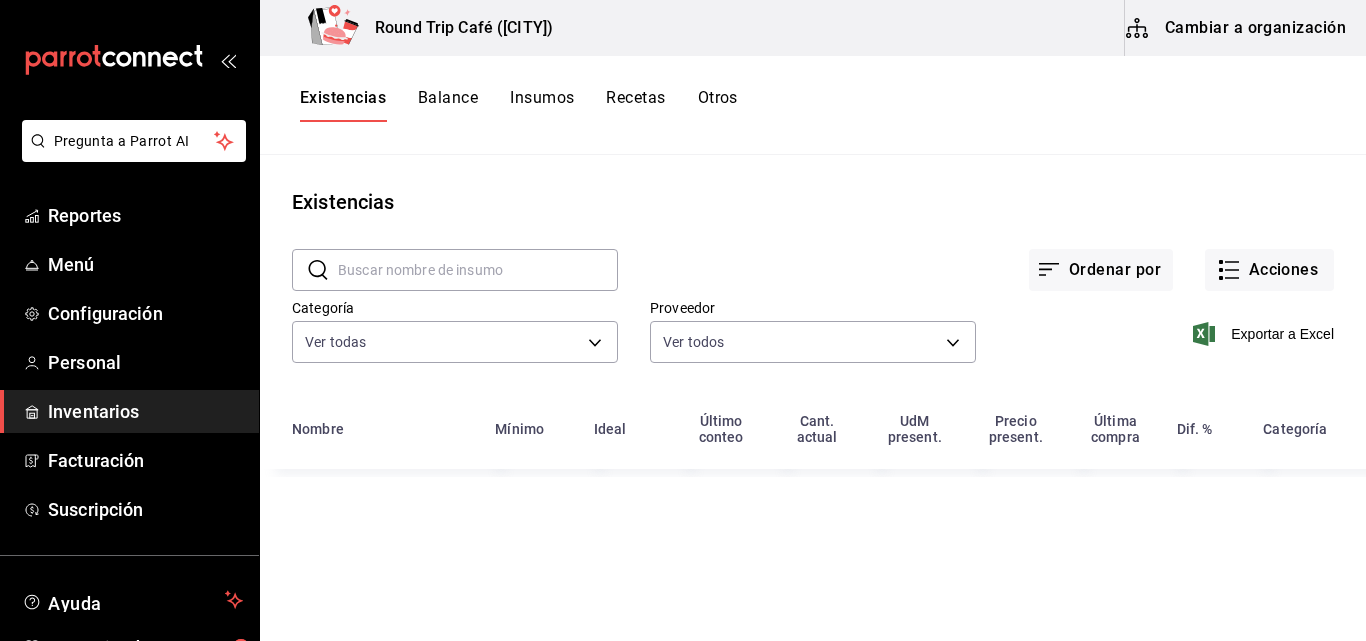 click on "Insumos" at bounding box center (542, 105) 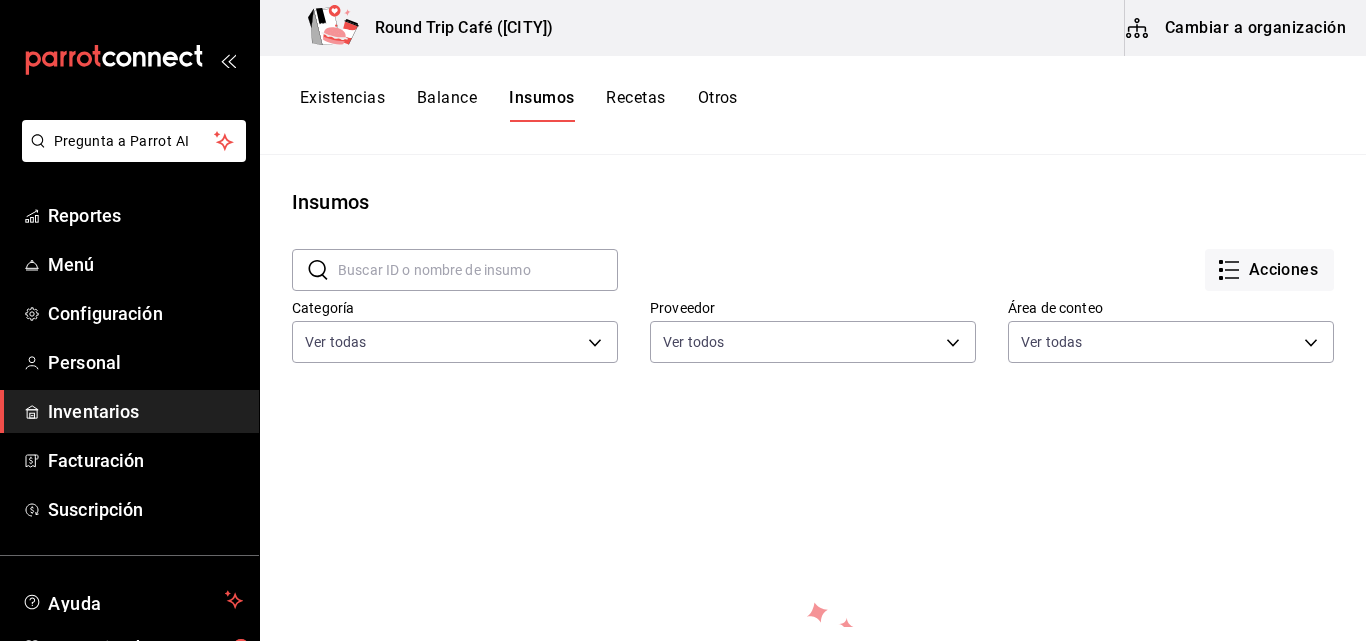 scroll, scrollTop: 246, scrollLeft: 0, axis: vertical 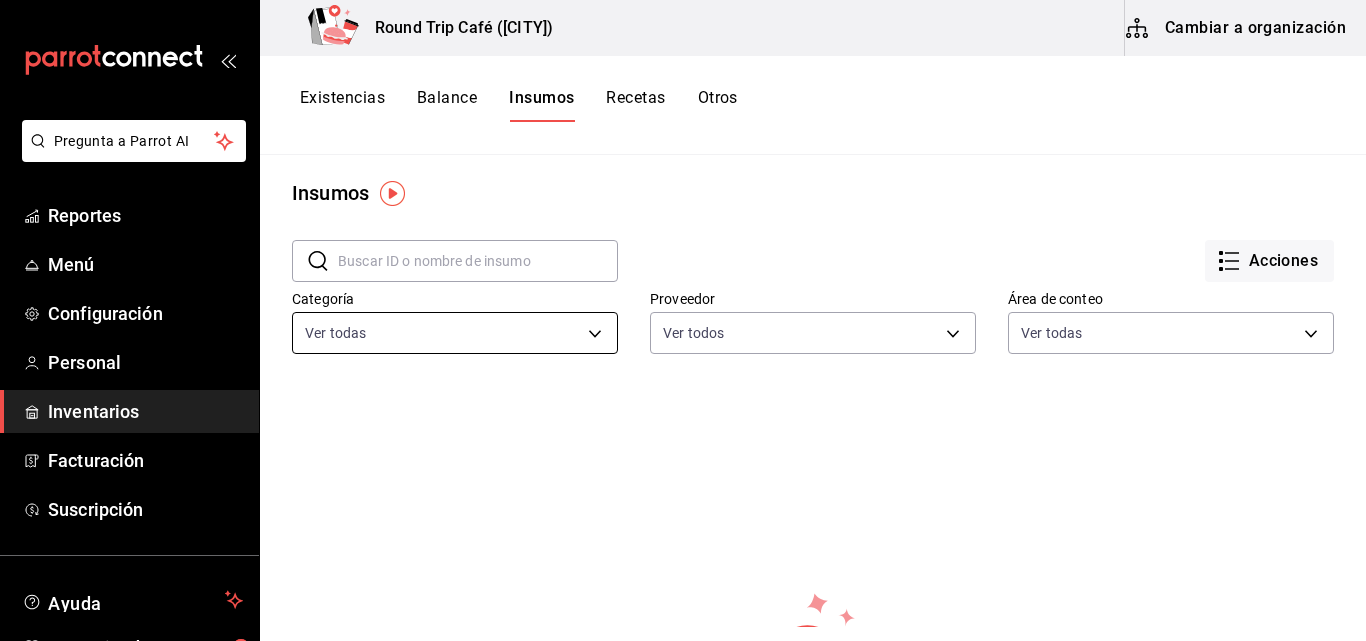 click on "Pregunta a Parrot AI Reportes   Menú   Configuración   Personal   Inventarios   Facturación   Suscripción   Ayuda Recomienda Parrot   erika rangel   Sugerir nueva función   Round Trip Café (Chiapas) Cambiar a organización Existencias Balance Insumos Recetas Otros Insumos ​ ​ Acciones Categoría Ver todas 653105e1-2a9a-4b24-a237-5fbc51748a70,86eabf05-2f80-4d7a-89bb-7d860142a0e9,63d8c3fe-93b1-4ad7-aa6e-2f93f1ede0b4,d4065388-6337-4cde-a900-06e6032b1b4d,7ee9b1ad-3782-4a00-8b13-17cdd1a97fae,59382a00-31fc-4835-9cbd-3ad271dec287 Proveedor Ver todos 9e190387-559d-48bb-87e7-5e5c7e2f0561,1af8a577-cba7-4797-87d0-df04aef7c81d Área de conteo Ver todas 50a9b80a-c372-49db-992f-de722b87df57,a9adb8e4-fce7-40cb-9b80-27c56926414c No hay información que mostrar GANA 1 MES GRATIS EN TU SUSCRIPCIÓN AQUÍ Ver video tutorial Ir a video Pregunta a Parrot AI Reportes   Menú   Configuración   Personal   Inventarios   Facturación   Suscripción   Ayuda Recomienda Parrot   erika rangel   Sugerir nueva función   Eliminar" at bounding box center (683, 313) 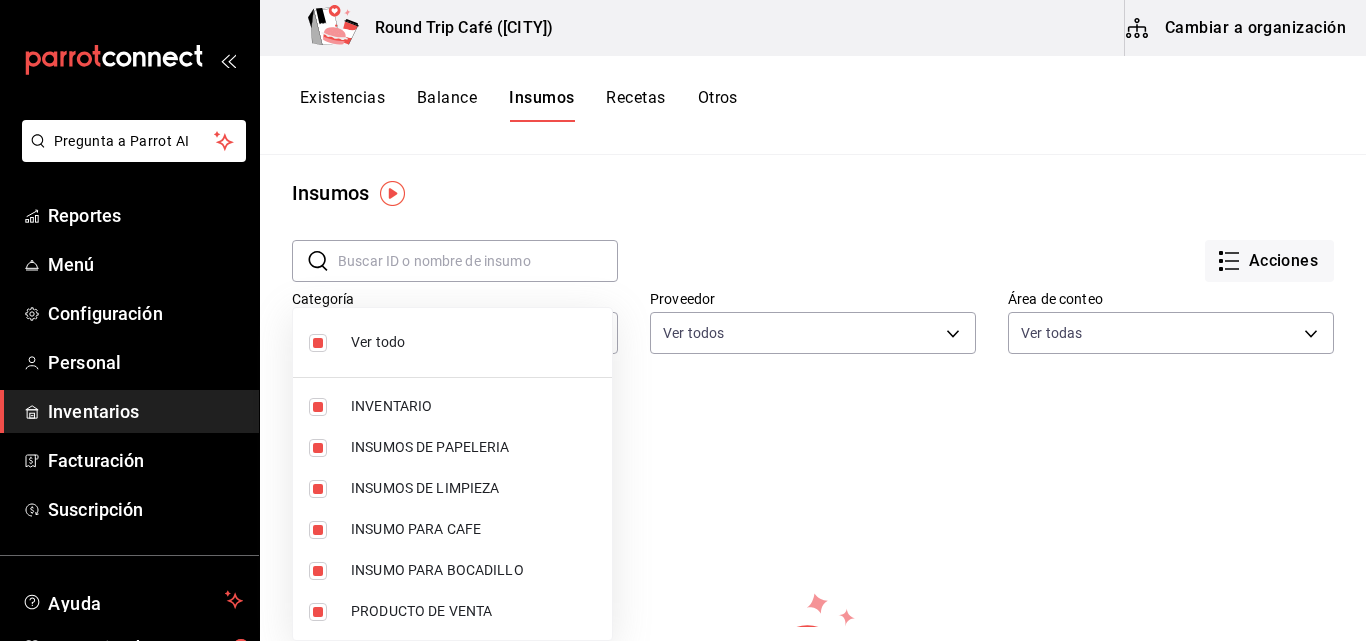 click on "Ver todo" at bounding box center [473, 342] 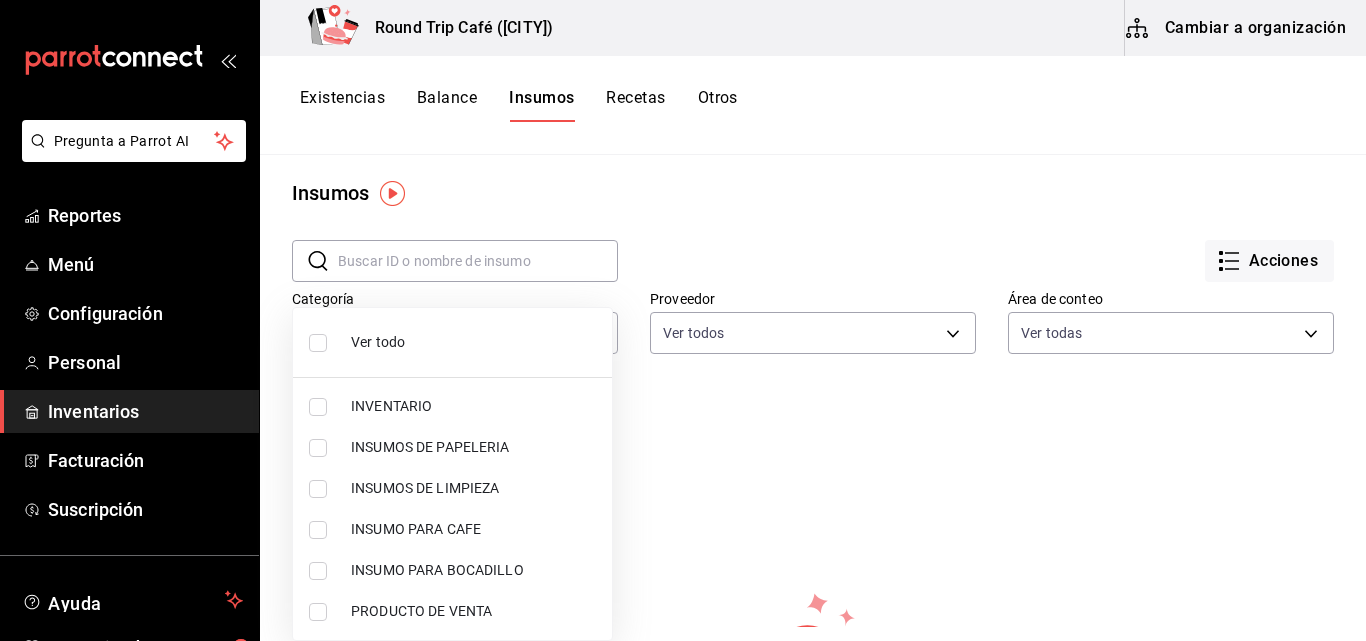 click on "Ver todo" at bounding box center (473, 342) 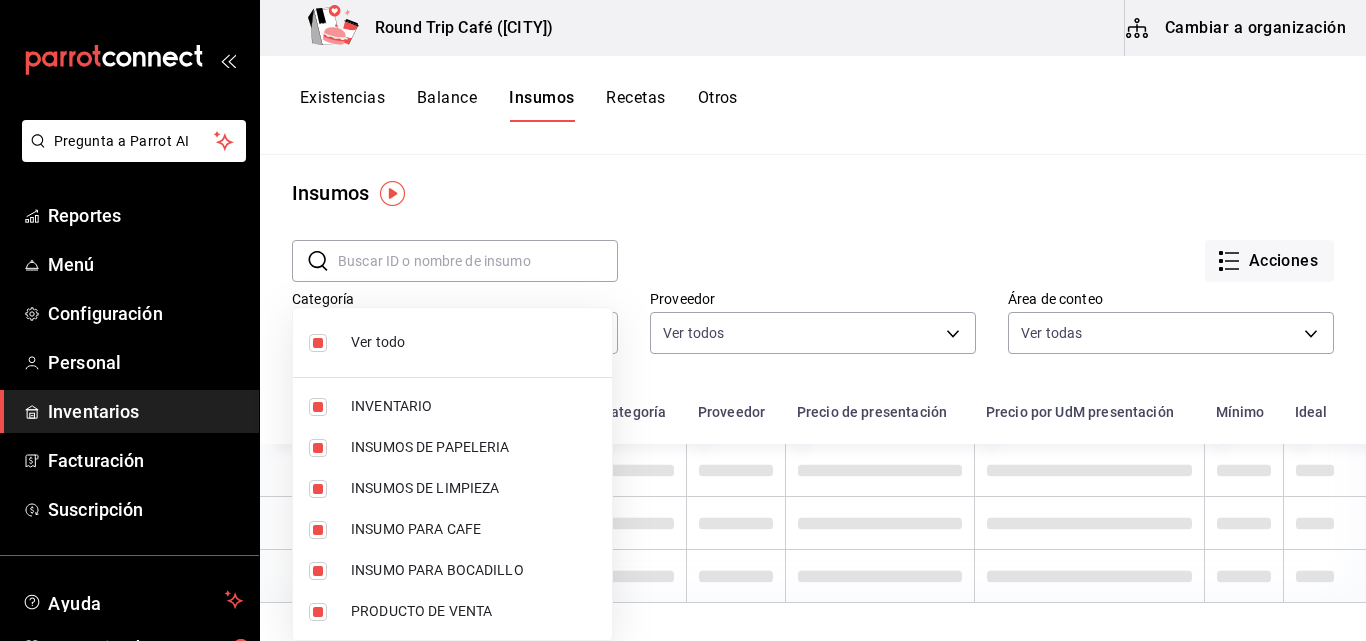 type on "653105e1-2a9a-4b24-a237-5fbc51748a70,86eabf05-2f80-4d7a-89bb-7d860142a0e9,63d8c3fe-93b1-4ad7-aa6e-2f93f1ede0b4,d4065388-6337-4cde-a900-06e6032b1b4d,7ee9b1ad-3782-4a00-8b13-17cdd1a97fae,59382a00-31fc-4835-9cbd-3ad271dec287" 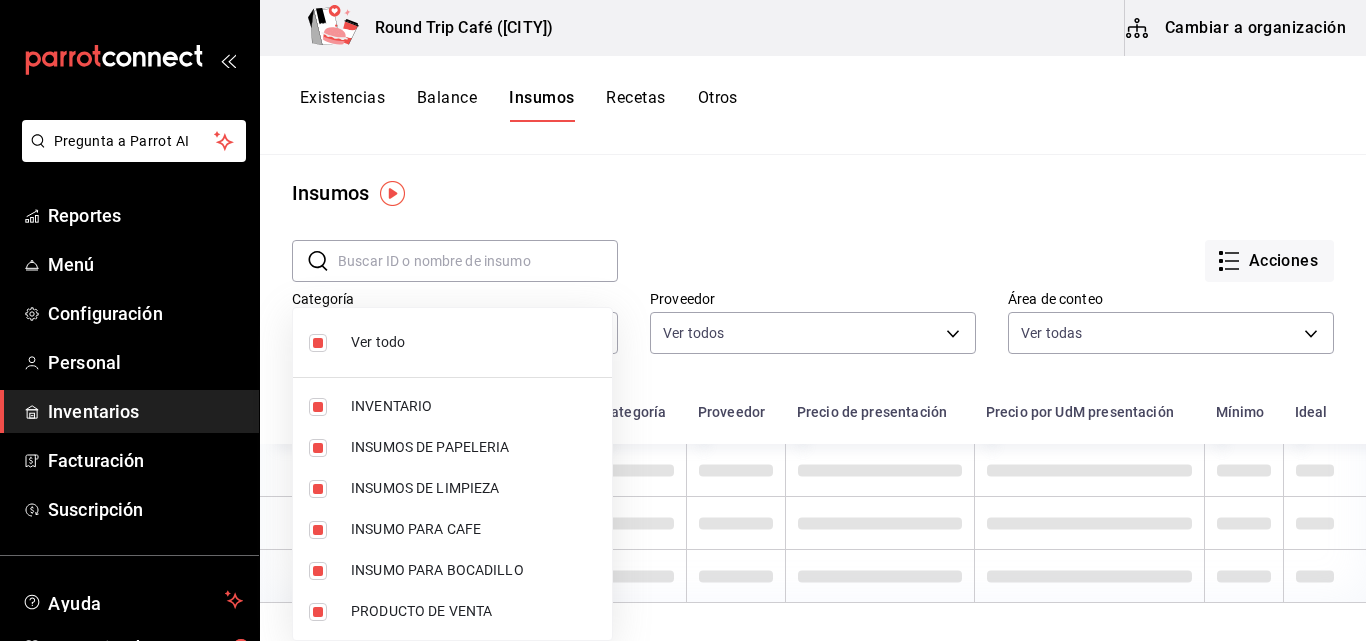checkbox on "true" 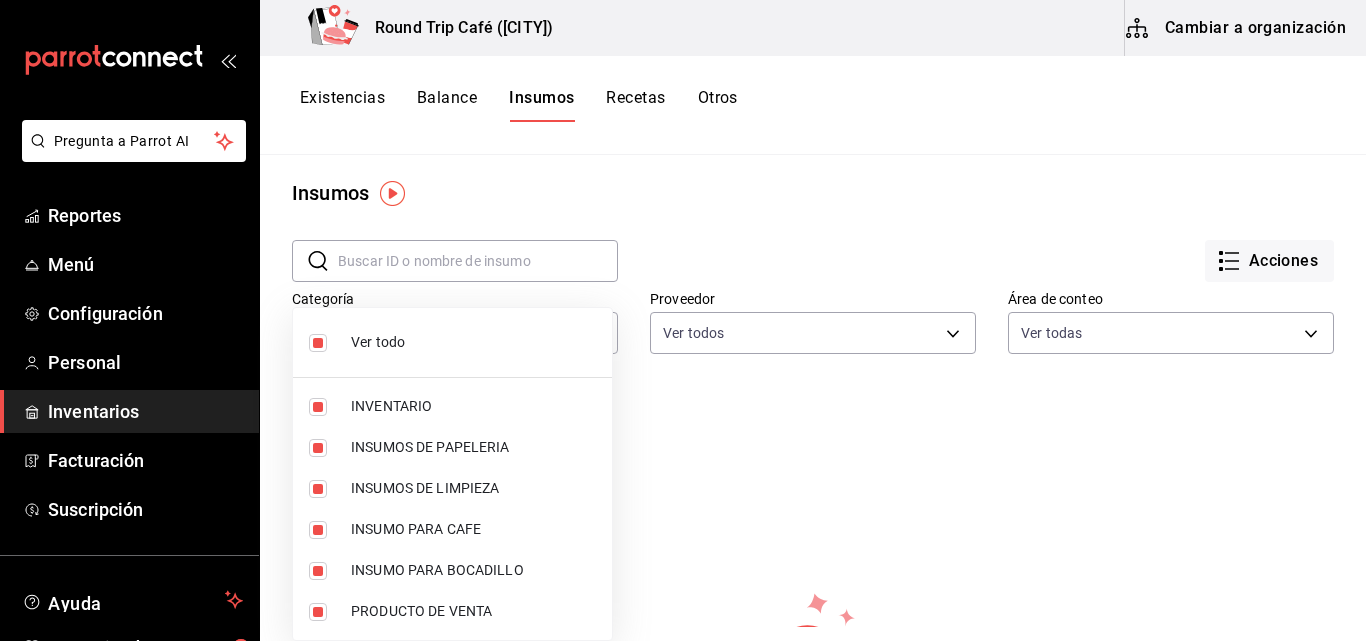 click at bounding box center (683, 320) 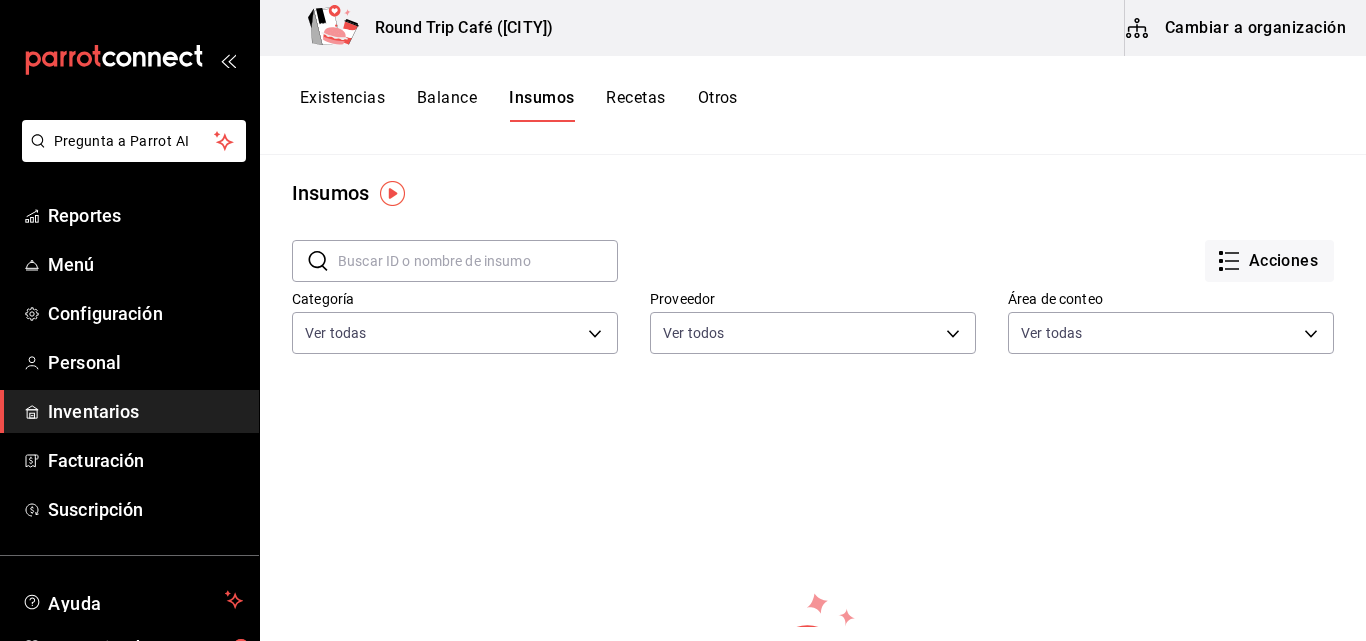 click on "Pregunta a Parrot AI Reportes   Menú   Configuración   Personal   Inventarios   Facturación   Suscripción   Ayuda Recomienda Parrot   erika rangel   Sugerir nueva función   Round Trip Café (Chiapas) Cambiar a organización Existencias Balance Insumos Recetas Otros Insumos ​ ​ Acciones Categoría Ver todas 653105e1-2a9a-4b24-a237-5fbc51748a70,86eabf05-2f80-4d7a-89bb-7d860142a0e9,63d8c3fe-93b1-4ad7-aa6e-2f93f1ede0b4,d4065388-6337-4cde-a900-06e6032b1b4d,7ee9b1ad-3782-4a00-8b13-17cdd1a97fae,59382a00-31fc-4835-9cbd-3ad271dec287 Proveedor Ver todos 9e190387-559d-48bb-87e7-5e5c7e2f0561,1af8a577-cba7-4797-87d0-df04aef7c81d Área de conteo Ver todas 50a9b80a-c372-49db-992f-de722b87df57,a9adb8e4-fce7-40cb-9b80-27c56926414c No hay información que mostrar GANA 1 MES GRATIS EN TU SUSCRIPCIÓN AQUÍ Ver video tutorial Ir a video Pregunta a Parrot AI Reportes   Menú   Configuración   Personal   Inventarios   Facturación   Suscripción   Ayuda Recomienda Parrot   erika rangel   Sugerir nueva función   Eliminar" at bounding box center [683, 313] 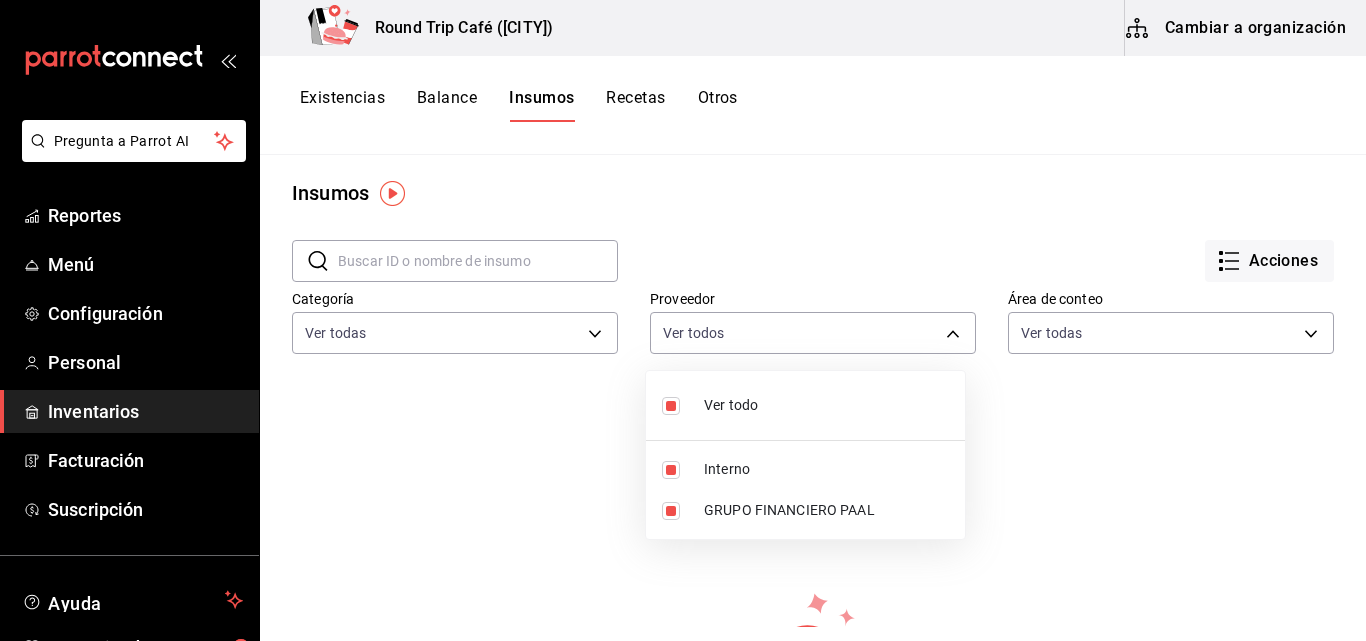 click at bounding box center [683, 320] 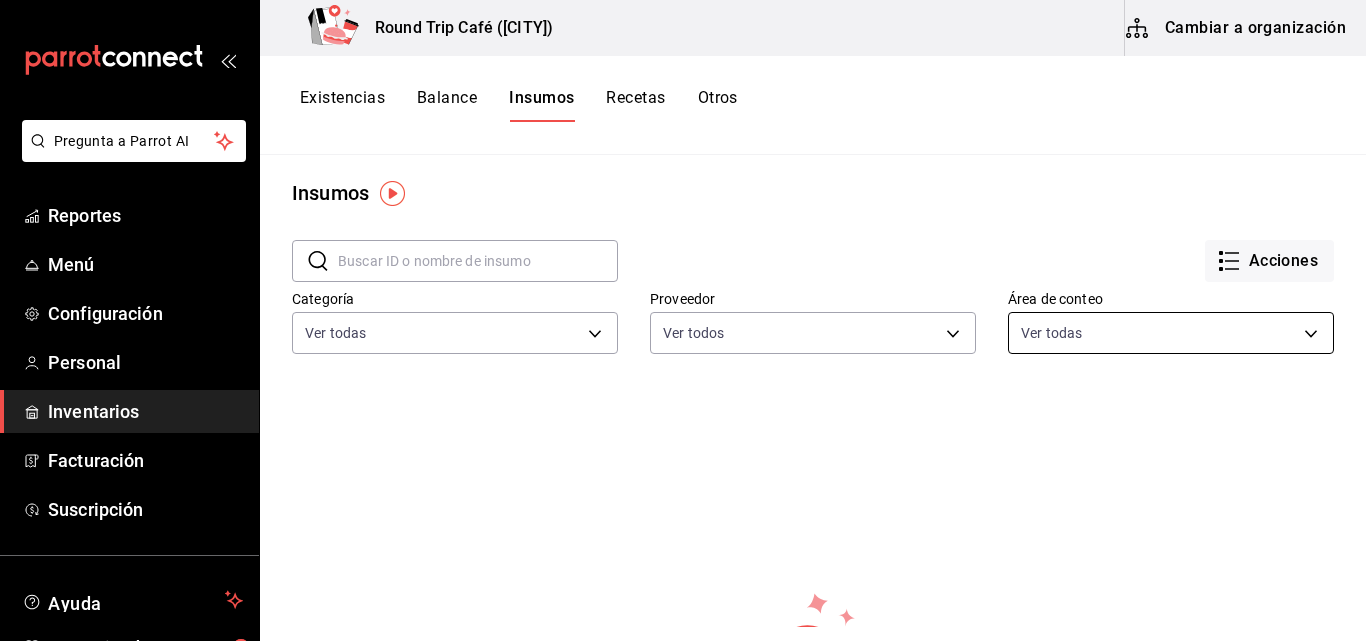 click on "Pregunta a Parrot AI Reportes   Menú   Configuración   Personal   Inventarios   Facturación   Suscripción   Ayuda Recomienda Parrot   erika rangel   Sugerir nueva función   Round Trip Café (Chiapas) Cambiar a organización Existencias Balance Insumos Recetas Otros Insumos ​ ​ Acciones Categoría Ver todas 653105e1-2a9a-4b24-a237-5fbc51748a70,86eabf05-2f80-4d7a-89bb-7d860142a0e9,63d8c3fe-93b1-4ad7-aa6e-2f93f1ede0b4,d4065388-6337-4cde-a900-06e6032b1b4d,7ee9b1ad-3782-4a00-8b13-17cdd1a97fae,59382a00-31fc-4835-9cbd-3ad271dec287 Proveedor Ver todos 9e190387-559d-48bb-87e7-5e5c7e2f0561,1af8a577-cba7-4797-87d0-df04aef7c81d Área de conteo Ver todas 50a9b80a-c372-49db-992f-de722b87df57,a9adb8e4-fce7-40cb-9b80-27c56926414c No hay información que mostrar GANA 1 MES GRATIS EN TU SUSCRIPCIÓN AQUÍ Ver video tutorial Ir a video Pregunta a Parrot AI Reportes   Menú   Configuración   Personal   Inventarios   Facturación   Suscripción   Ayuda Recomienda Parrot   erika rangel   Sugerir nueva función   Eliminar" at bounding box center [683, 313] 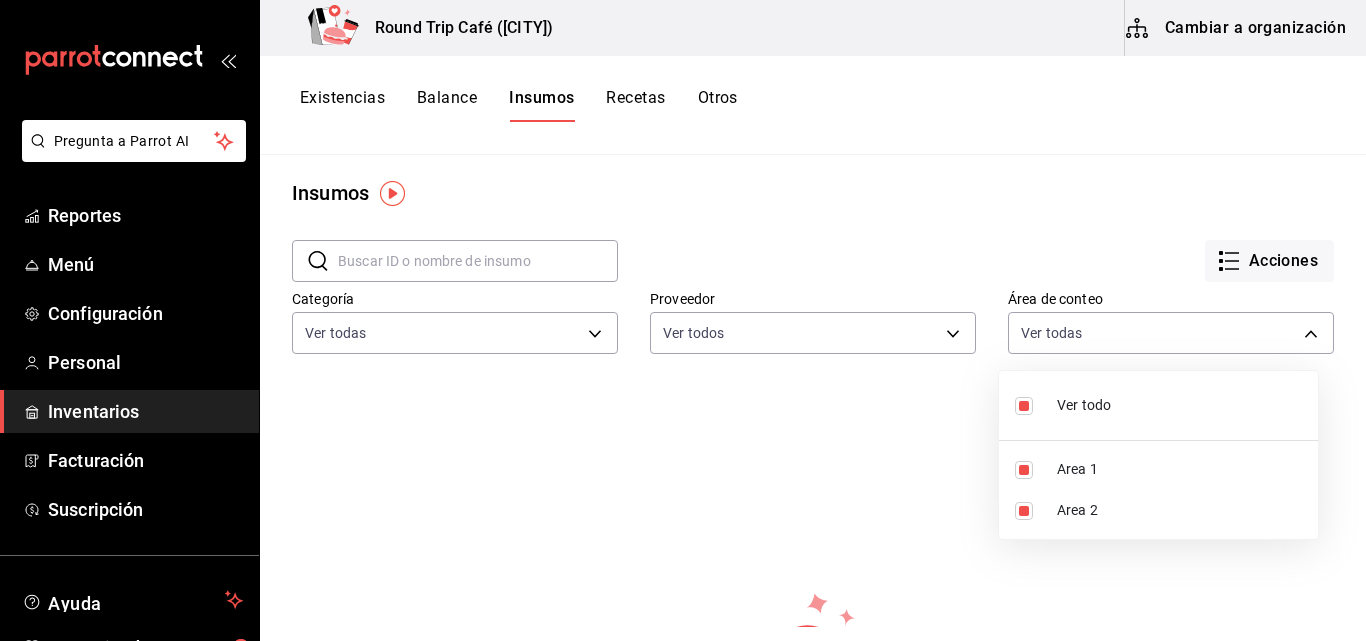 click at bounding box center (683, 320) 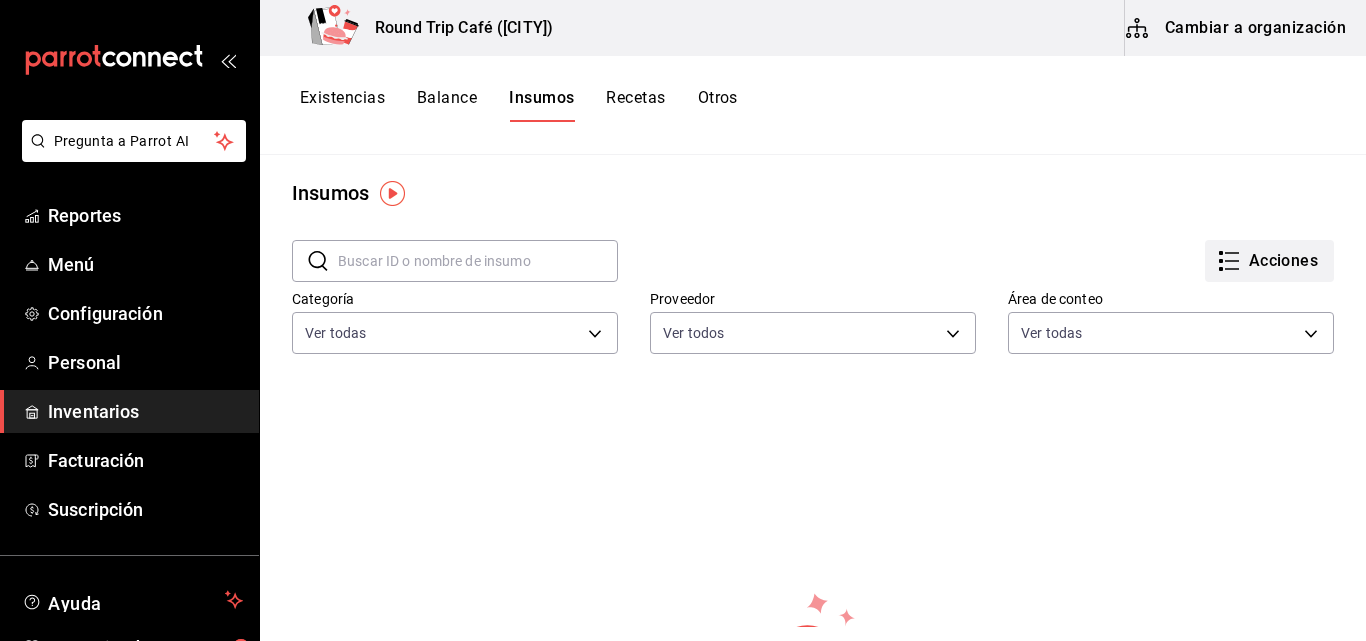 click on "Acciones" at bounding box center (1269, 261) 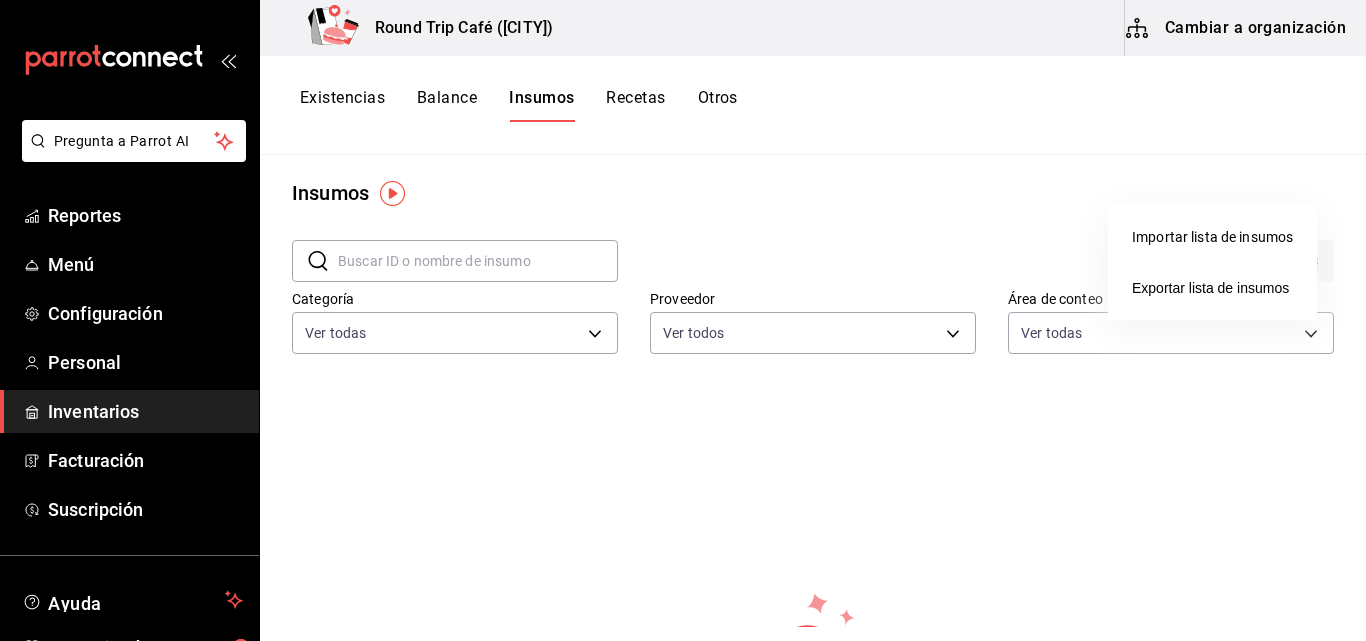 click on "Importar lista de insumos" at bounding box center [1212, 237] 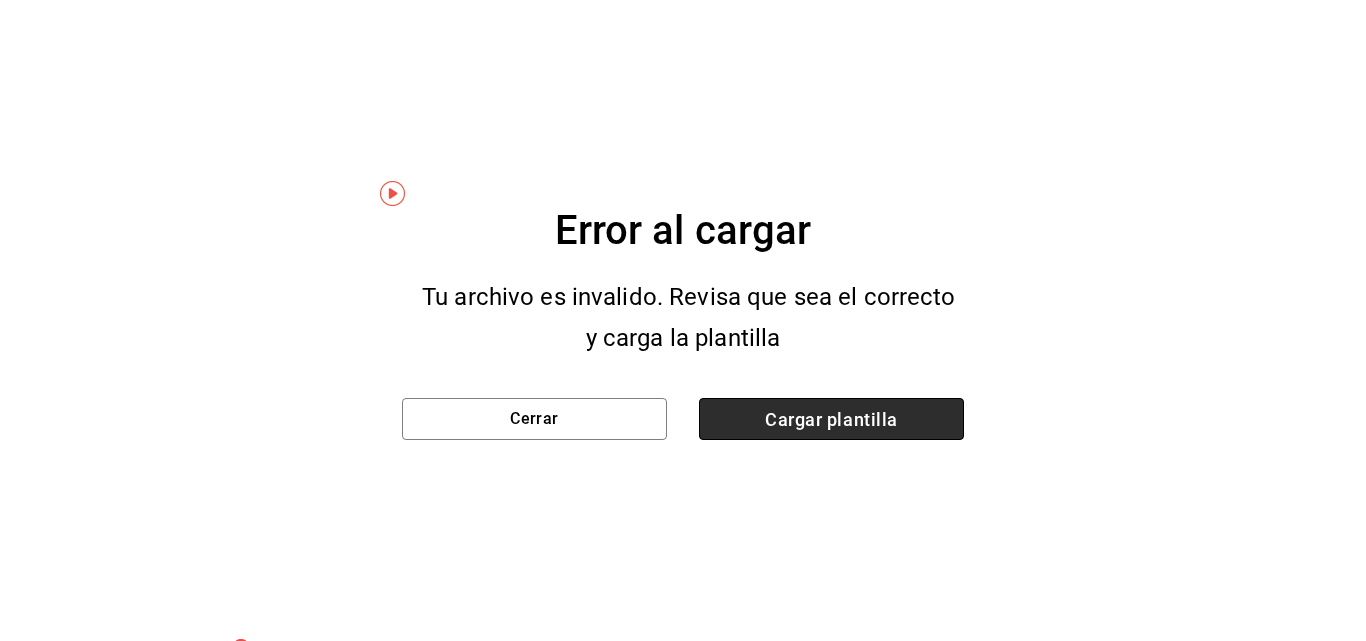 click on "Cargar plantilla" at bounding box center (831, 419) 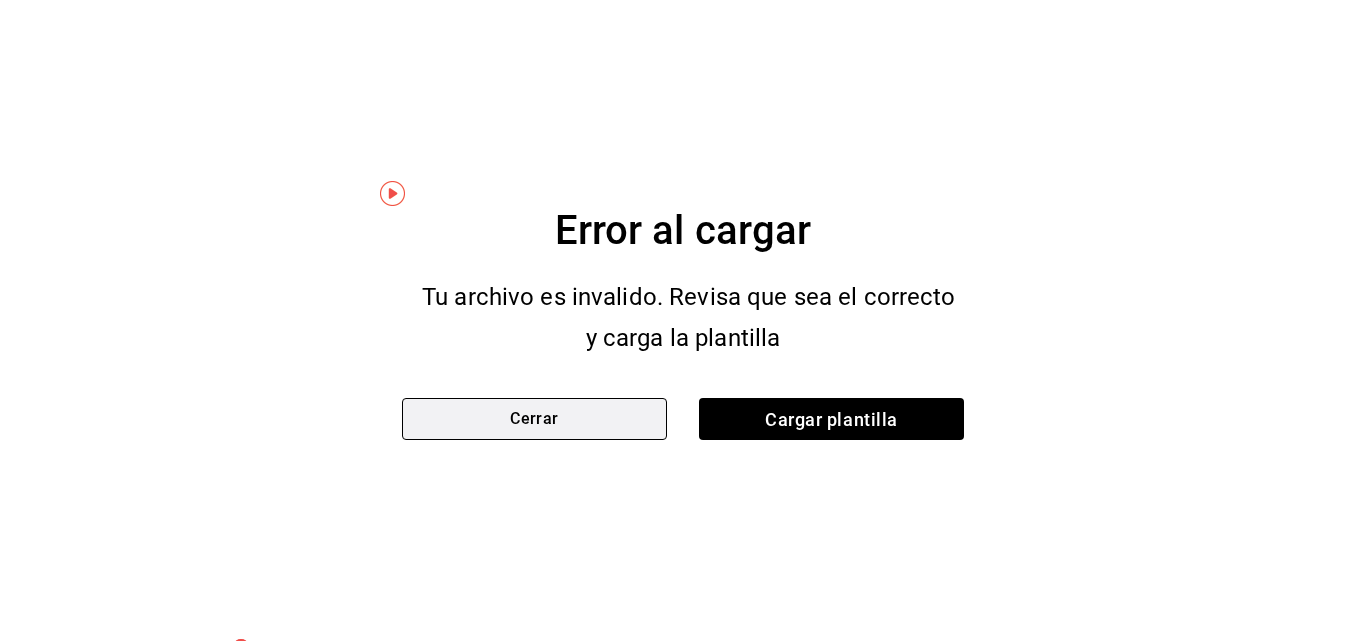click on "Cerrar" at bounding box center (534, 419) 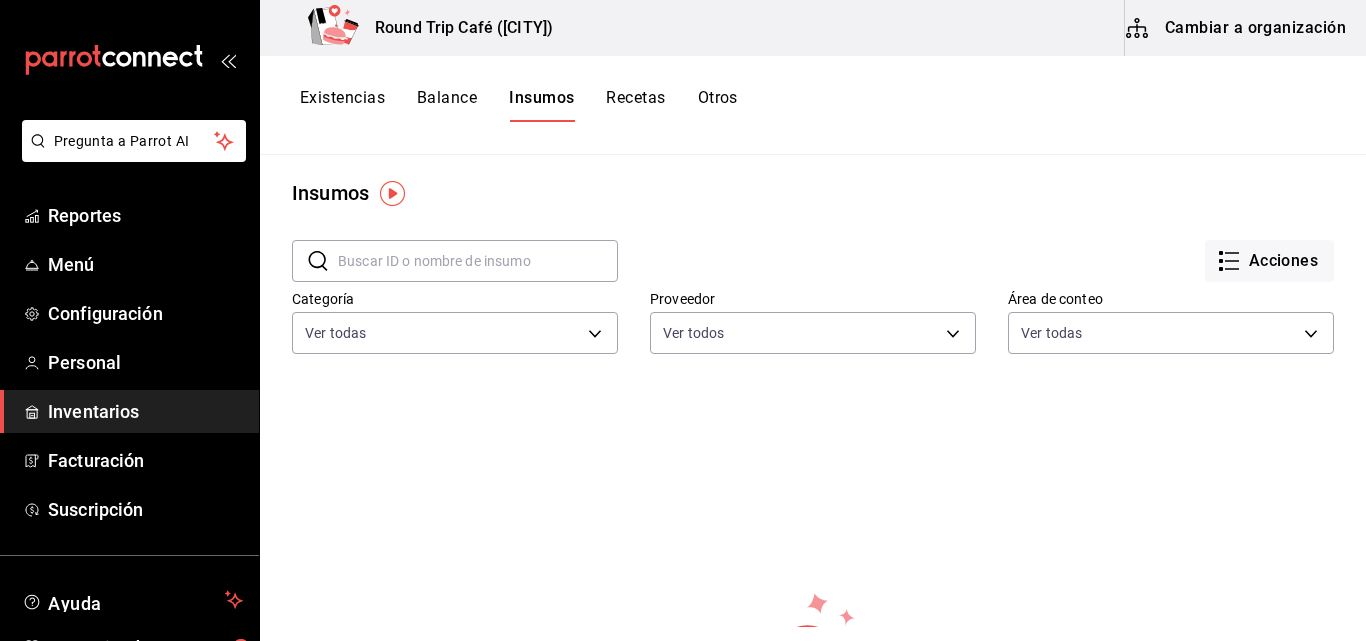 click on "Recetas" at bounding box center (635, 105) 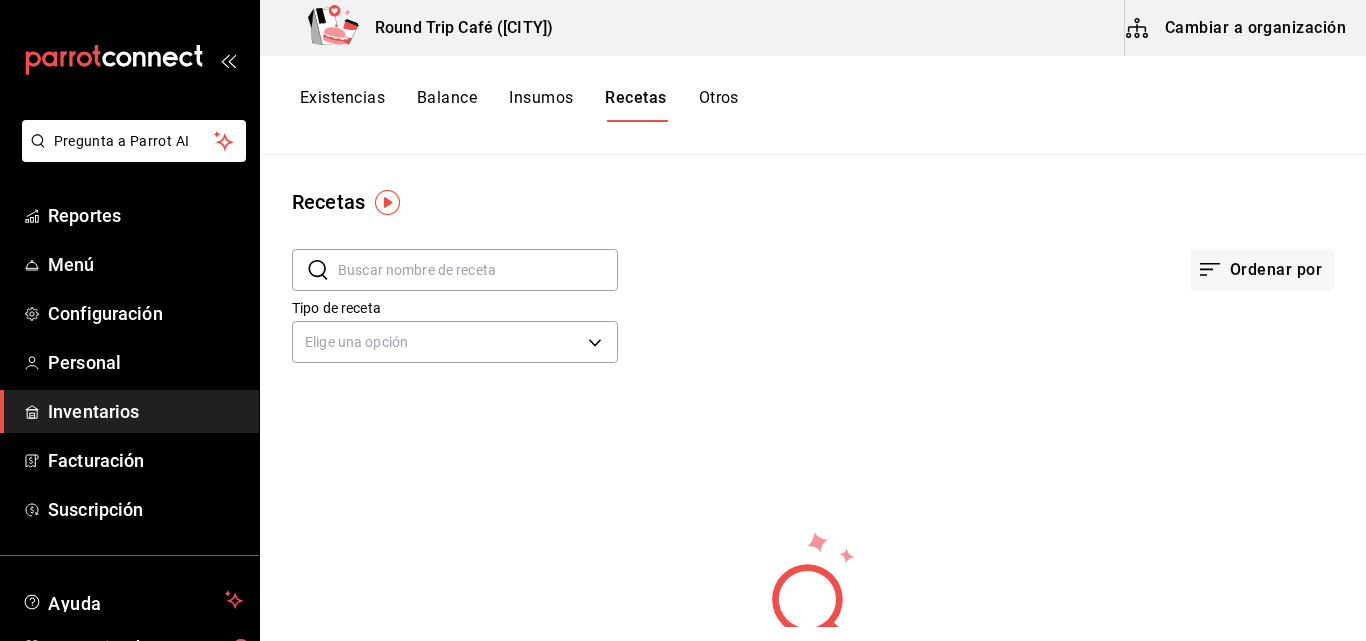 scroll, scrollTop: 0, scrollLeft: 0, axis: both 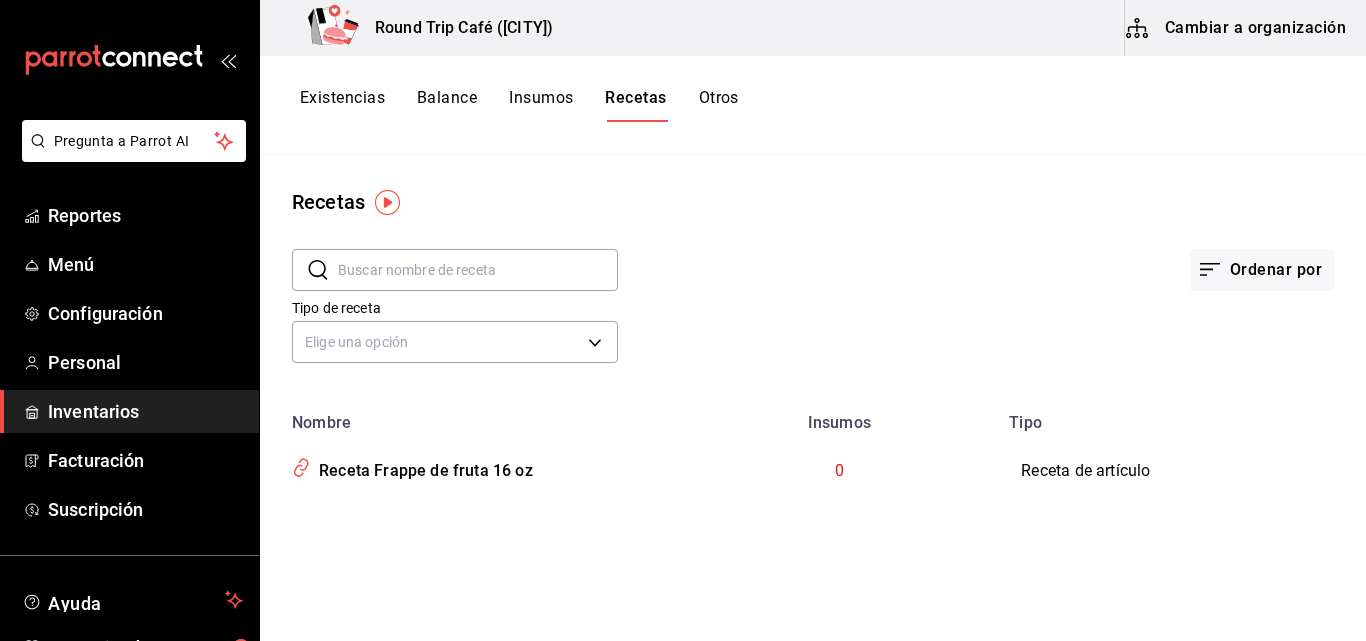 click on "Insumos" at bounding box center (541, 105) 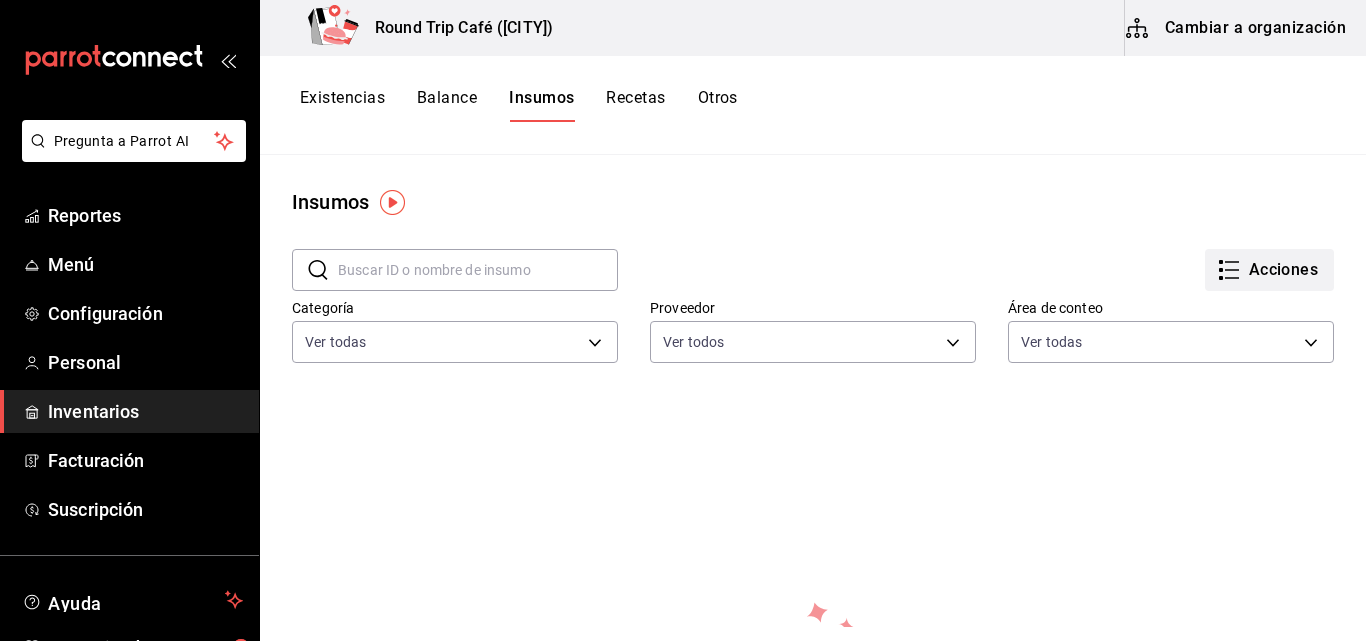 click on "Acciones" at bounding box center [1269, 270] 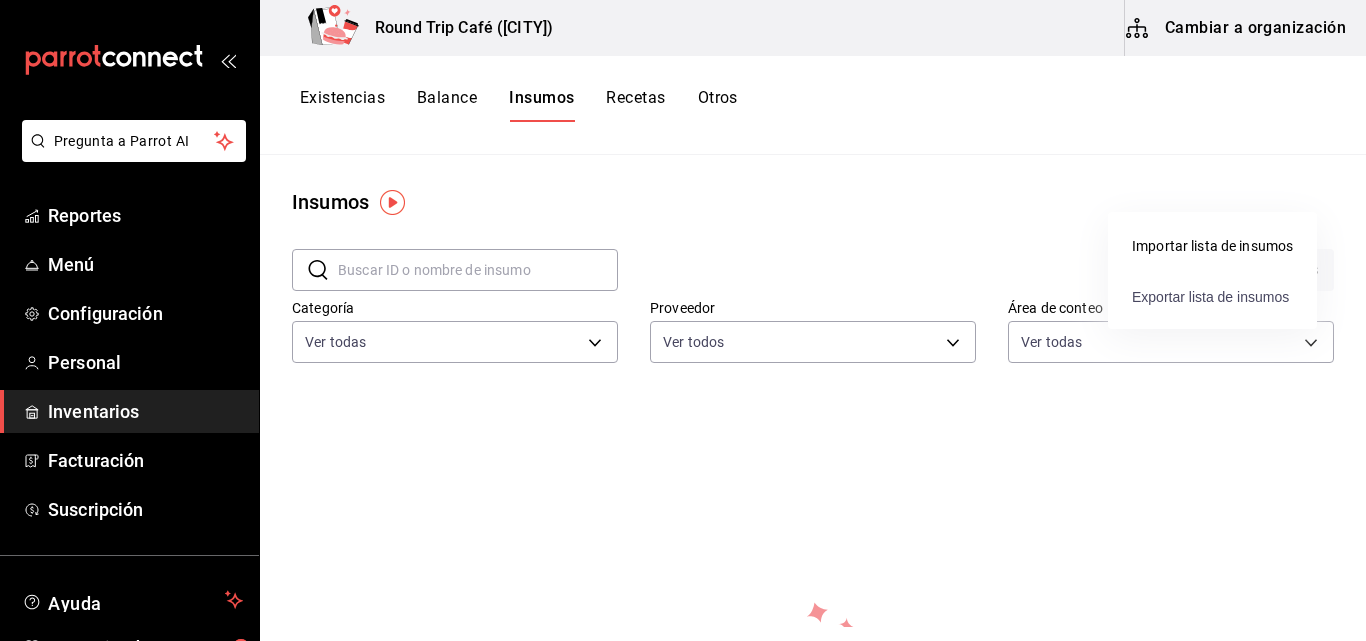 click on "Exportar lista de insumos" at bounding box center (1210, 297) 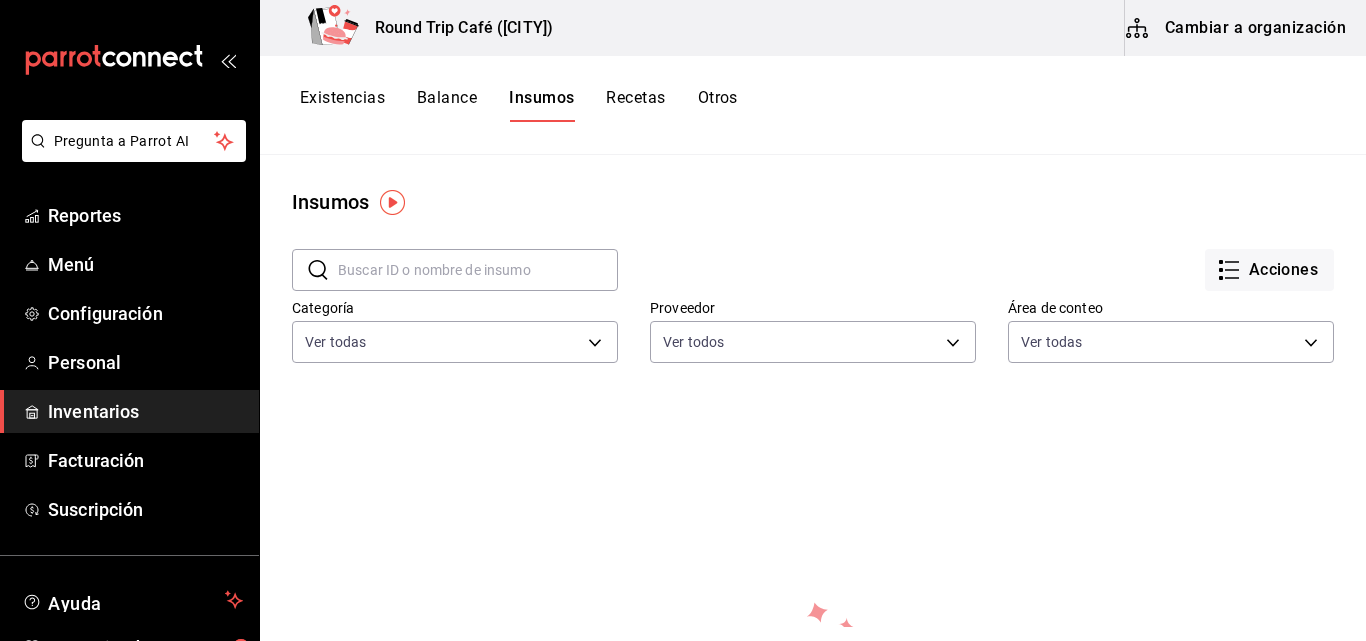 click on "Otros" at bounding box center (718, 105) 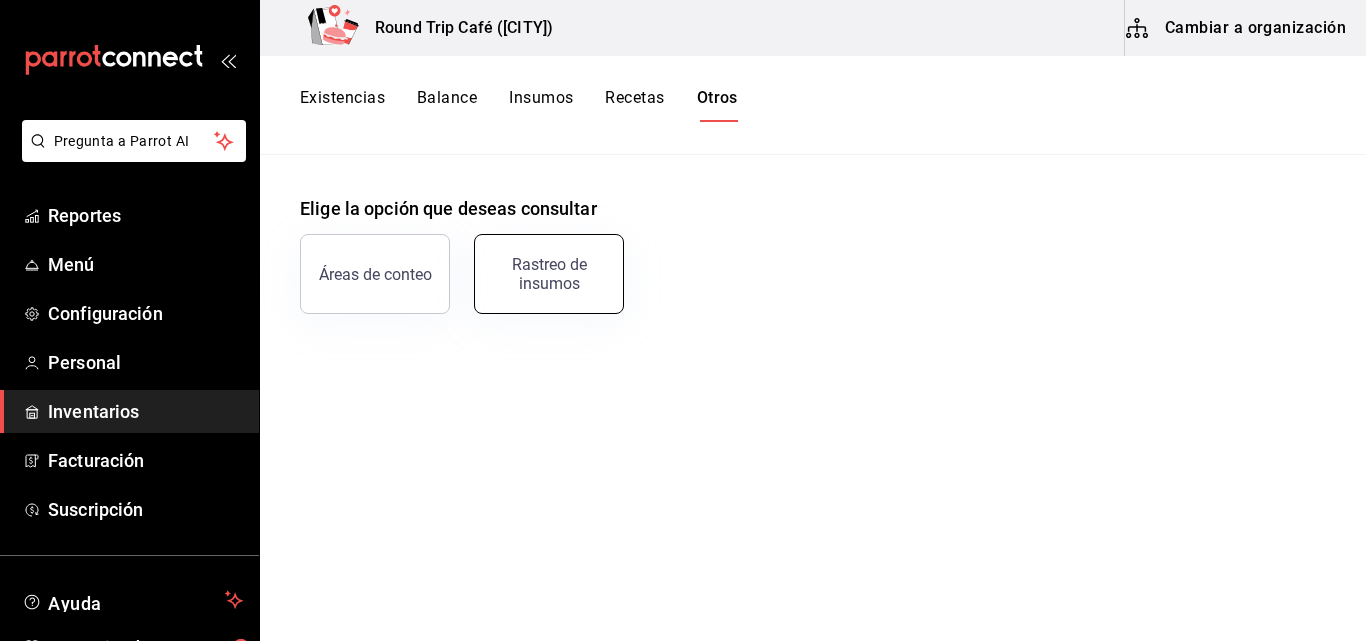 click on "Rastreo de insumos" at bounding box center [549, 274] 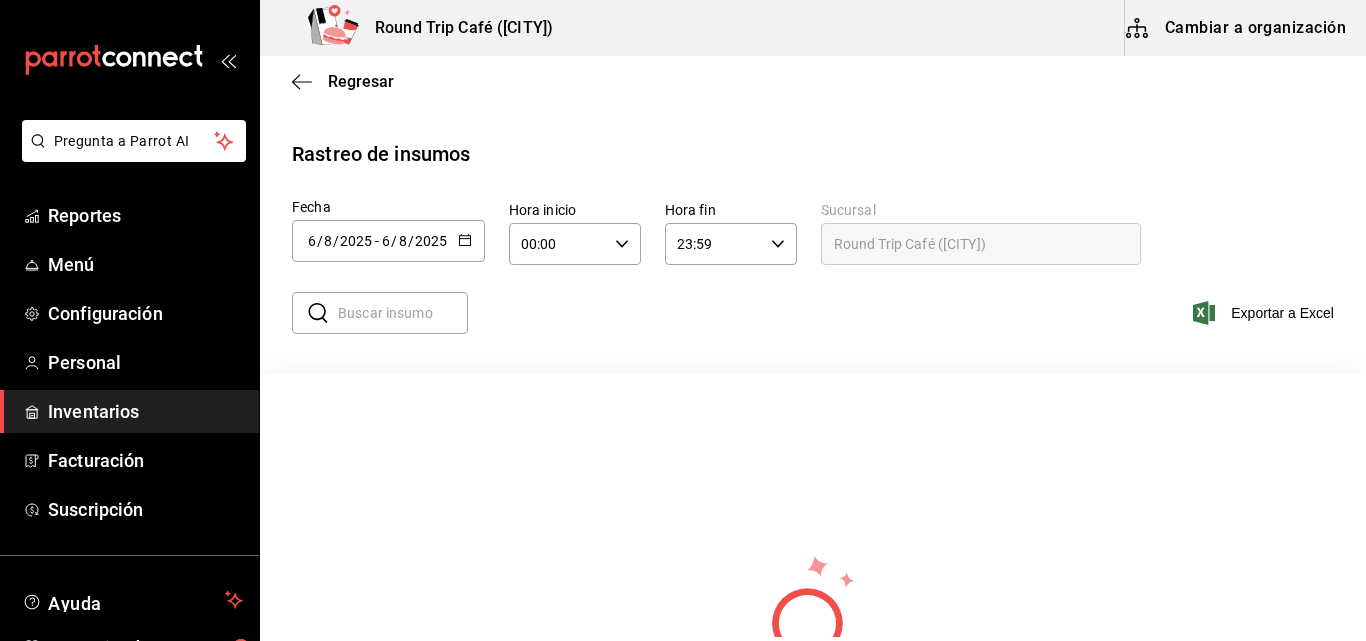 click 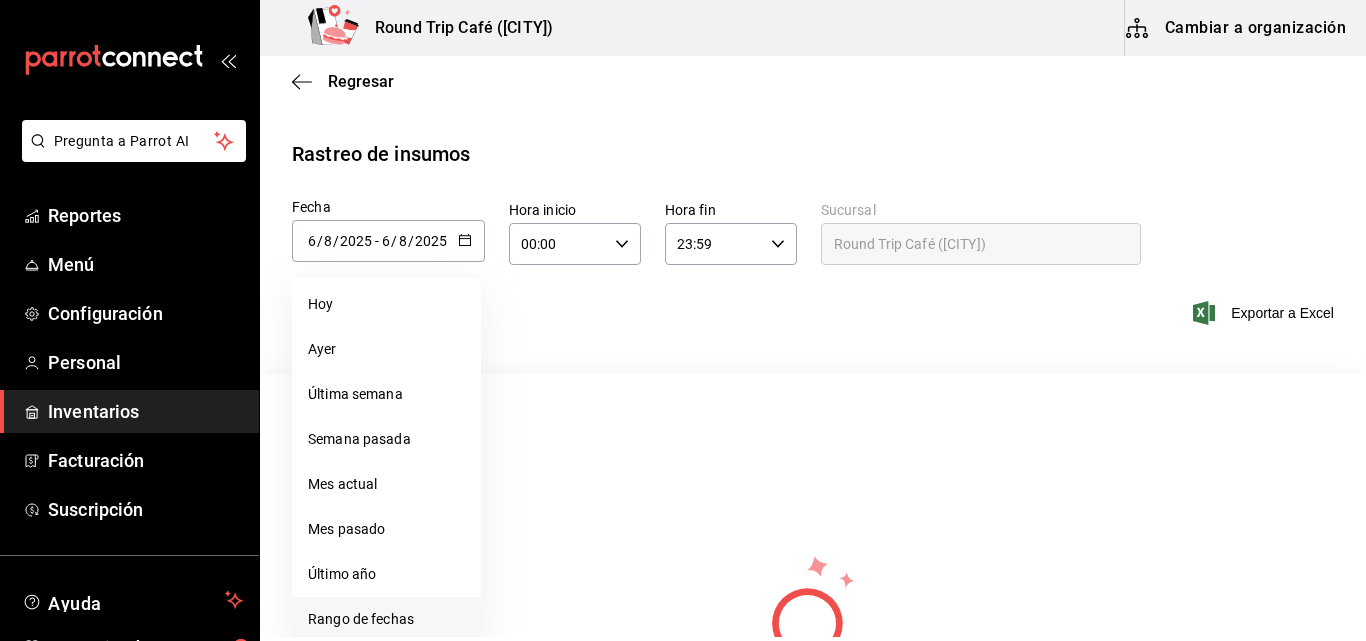 click on "Rango de fechas" at bounding box center (386, 619) 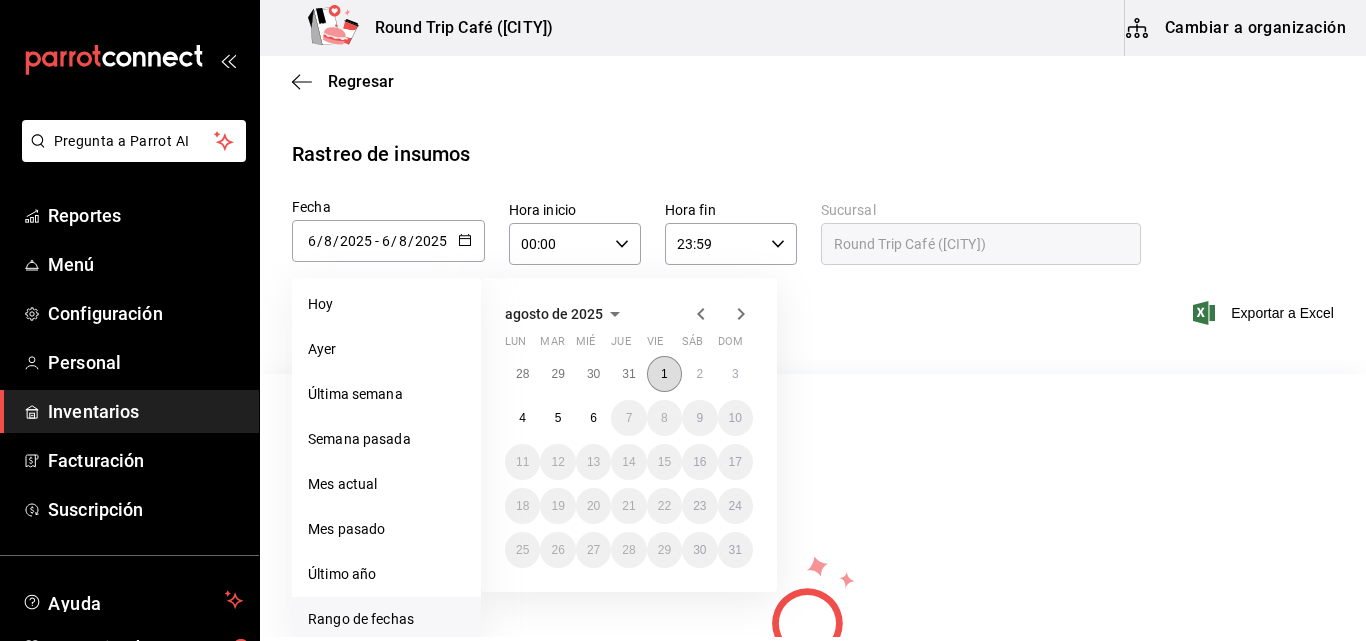 click on "1" at bounding box center (664, 374) 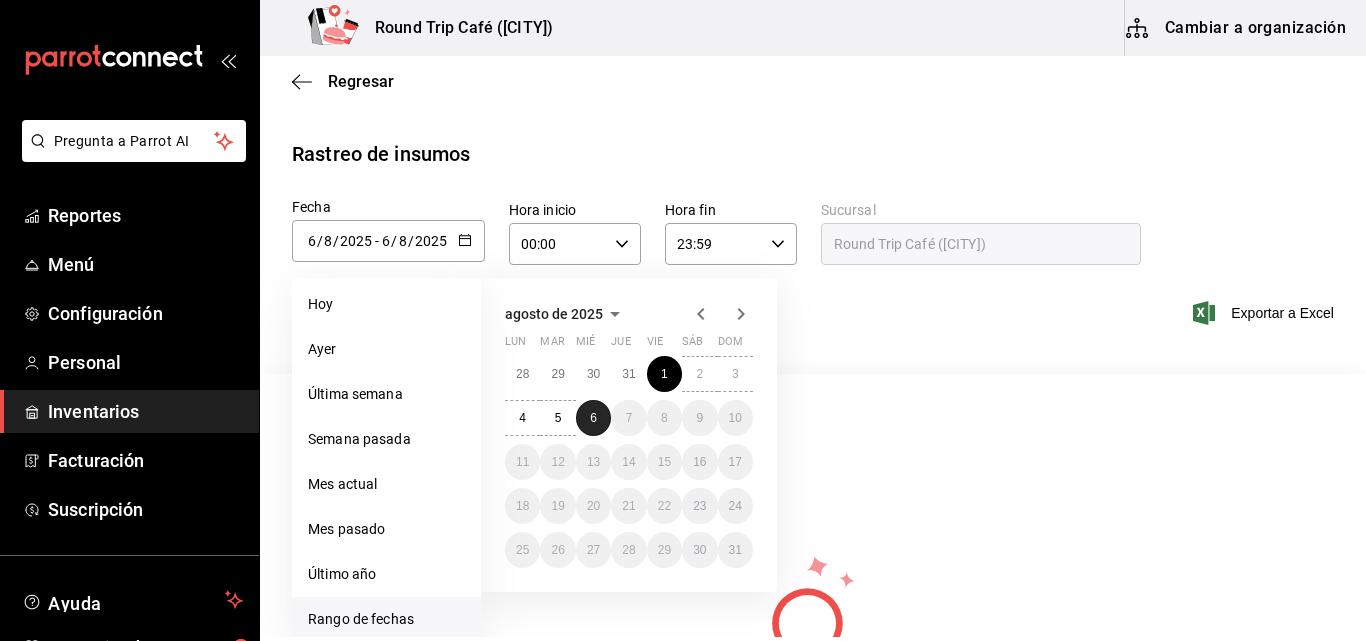 click on "6" at bounding box center [593, 418] 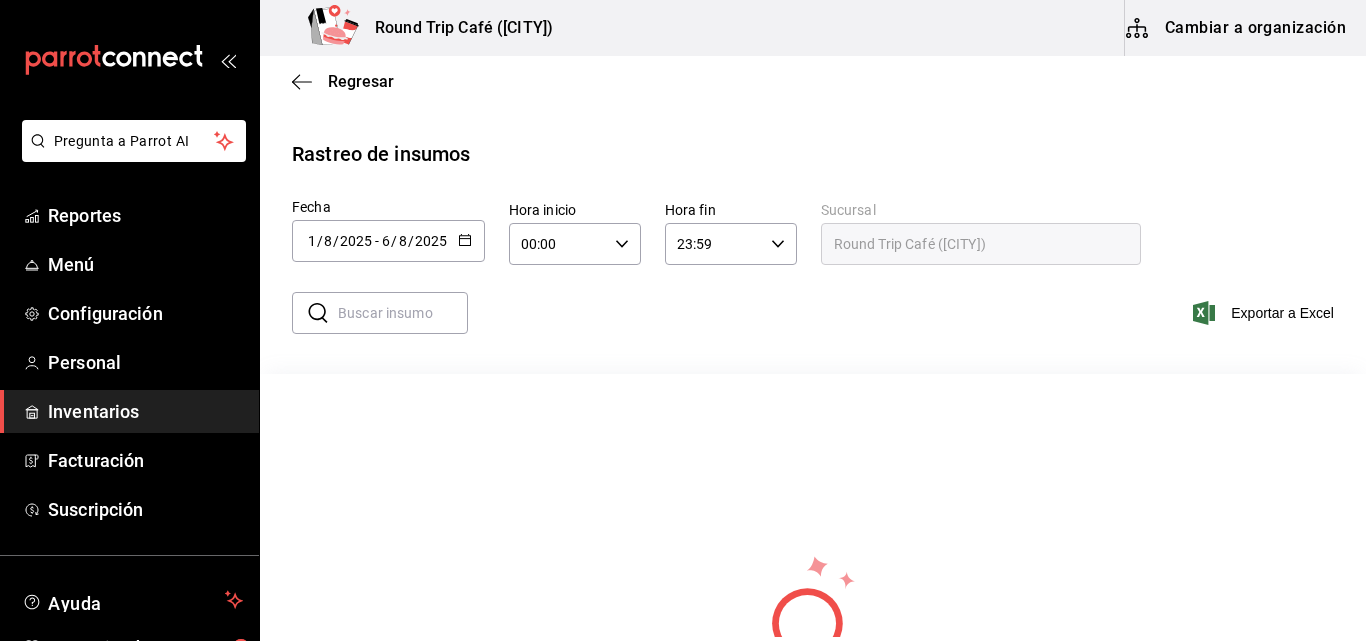 click on "Cambiar a organización" at bounding box center (1237, 28) 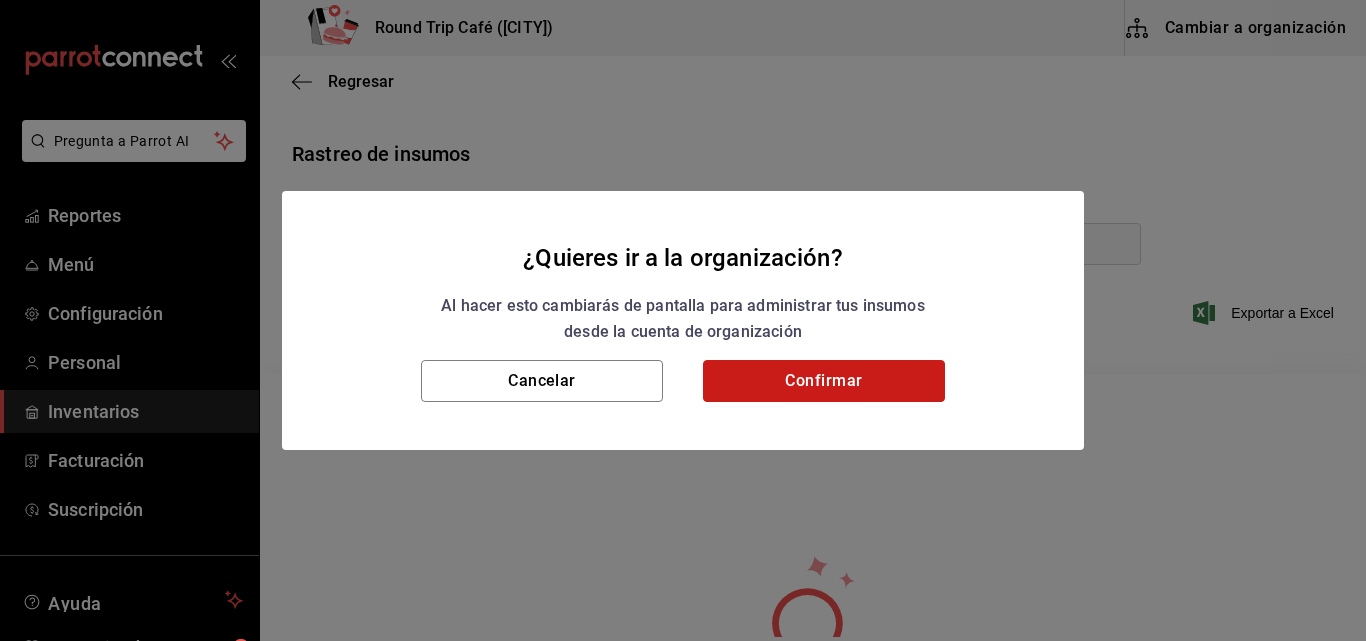 click on "Confirmar" at bounding box center [824, 381] 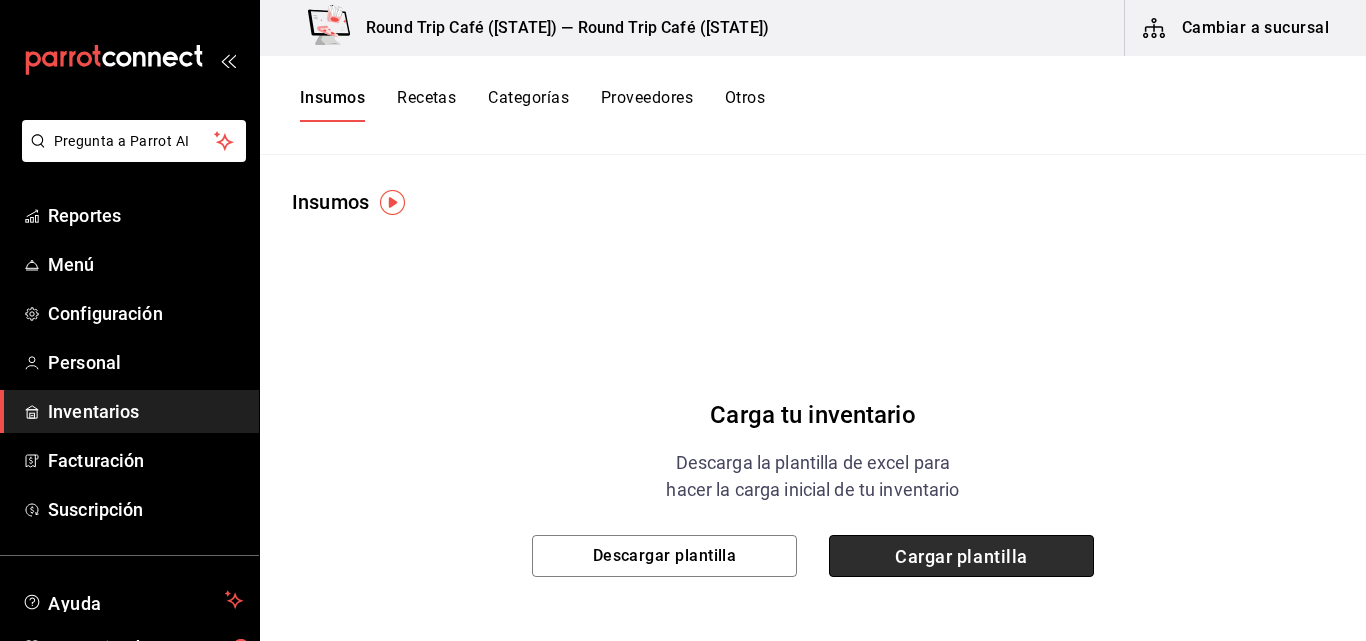 click on "Cargar plantilla" at bounding box center [961, 556] 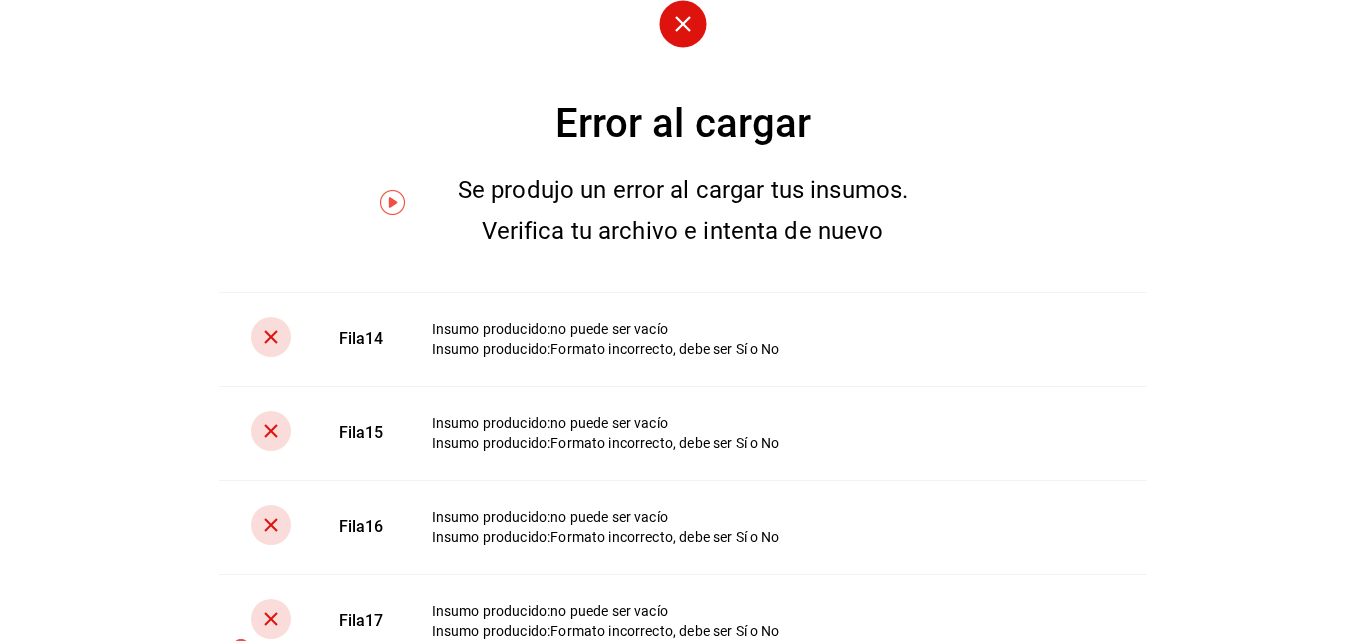 scroll, scrollTop: 40, scrollLeft: 0, axis: vertical 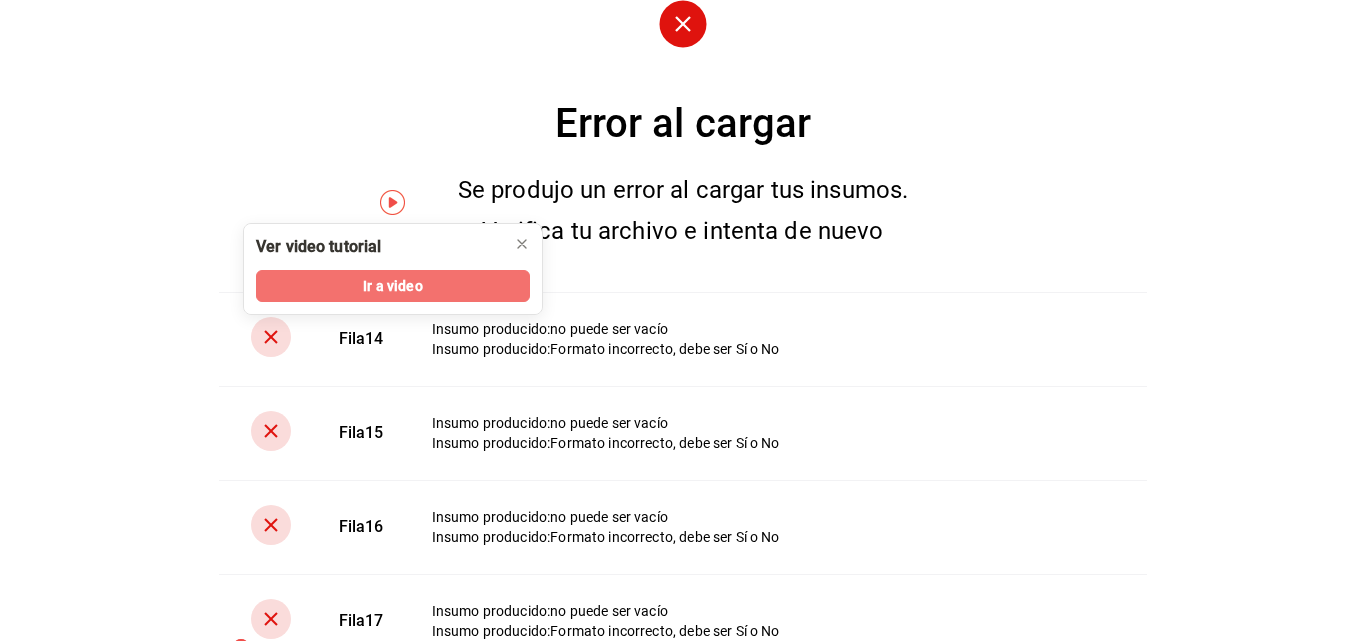 click on "Ir a video" at bounding box center [392, 286] 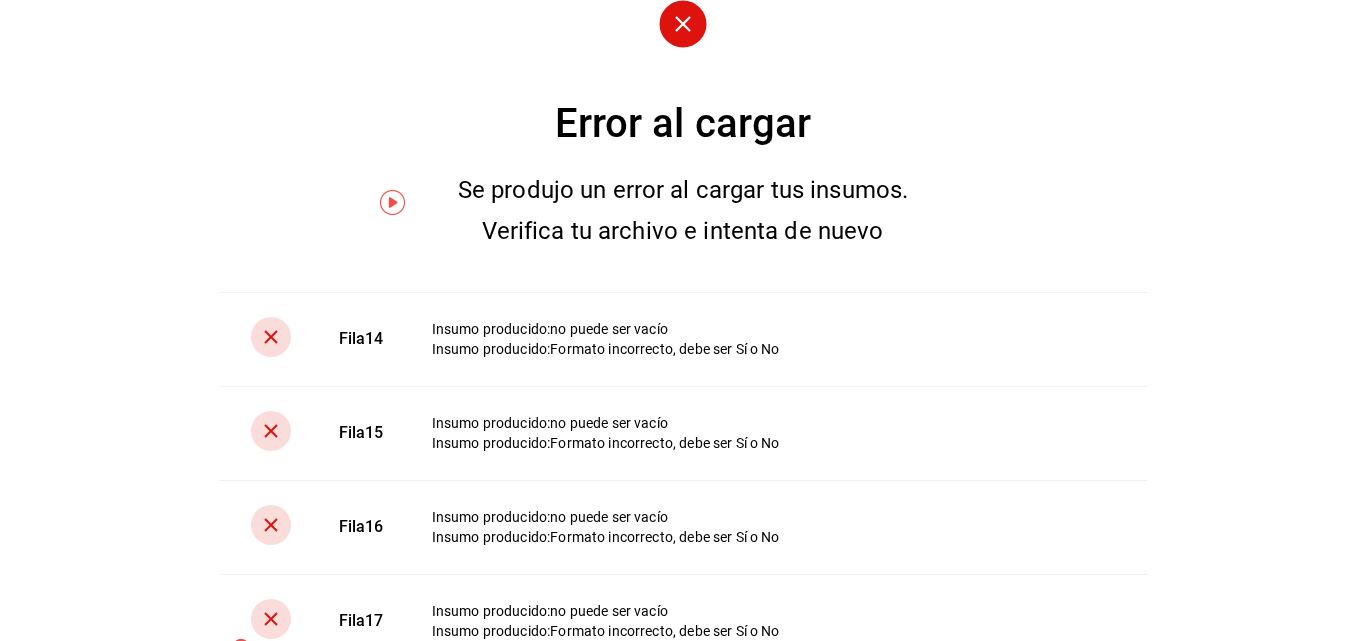 click 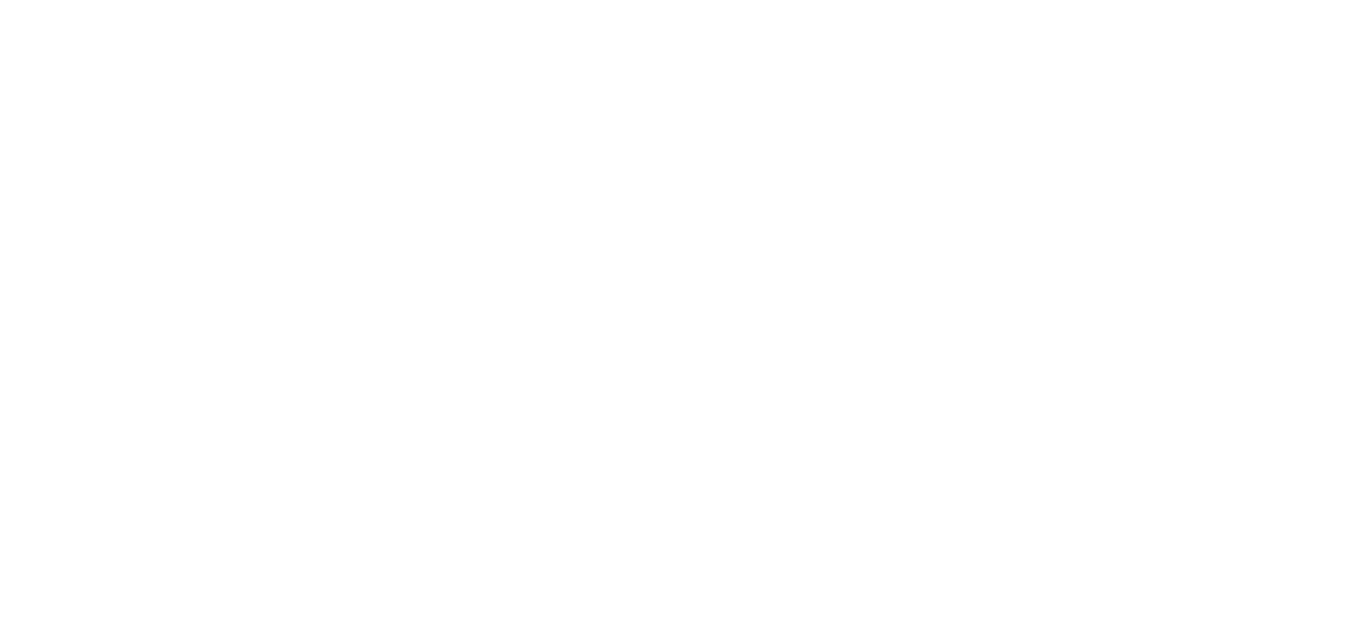 scroll, scrollTop: 0, scrollLeft: 0, axis: both 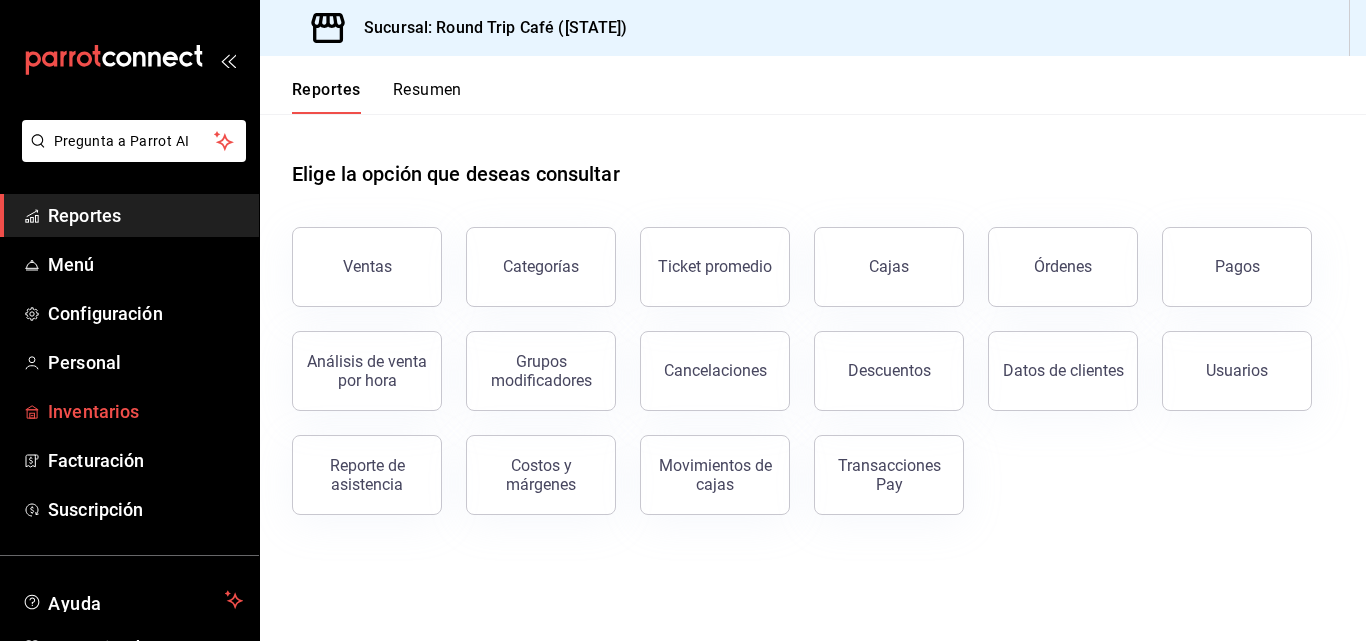 click on "Inventarios" at bounding box center [145, 411] 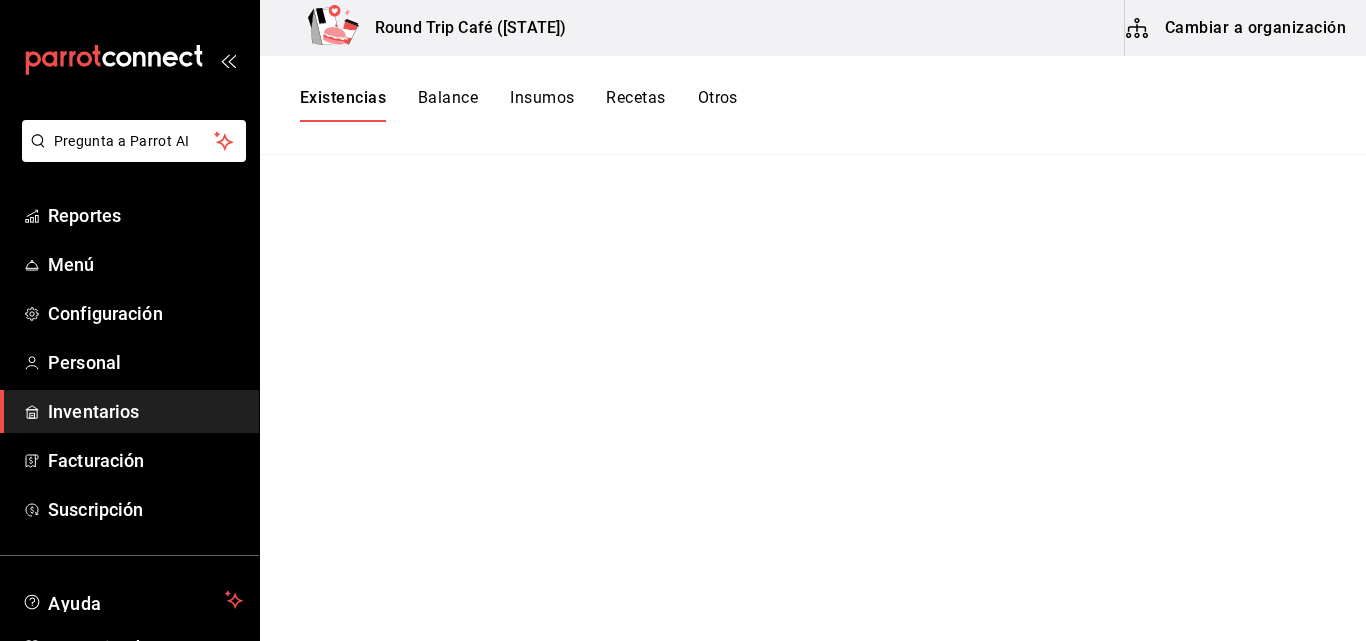 click on "Insumos" at bounding box center (542, 105) 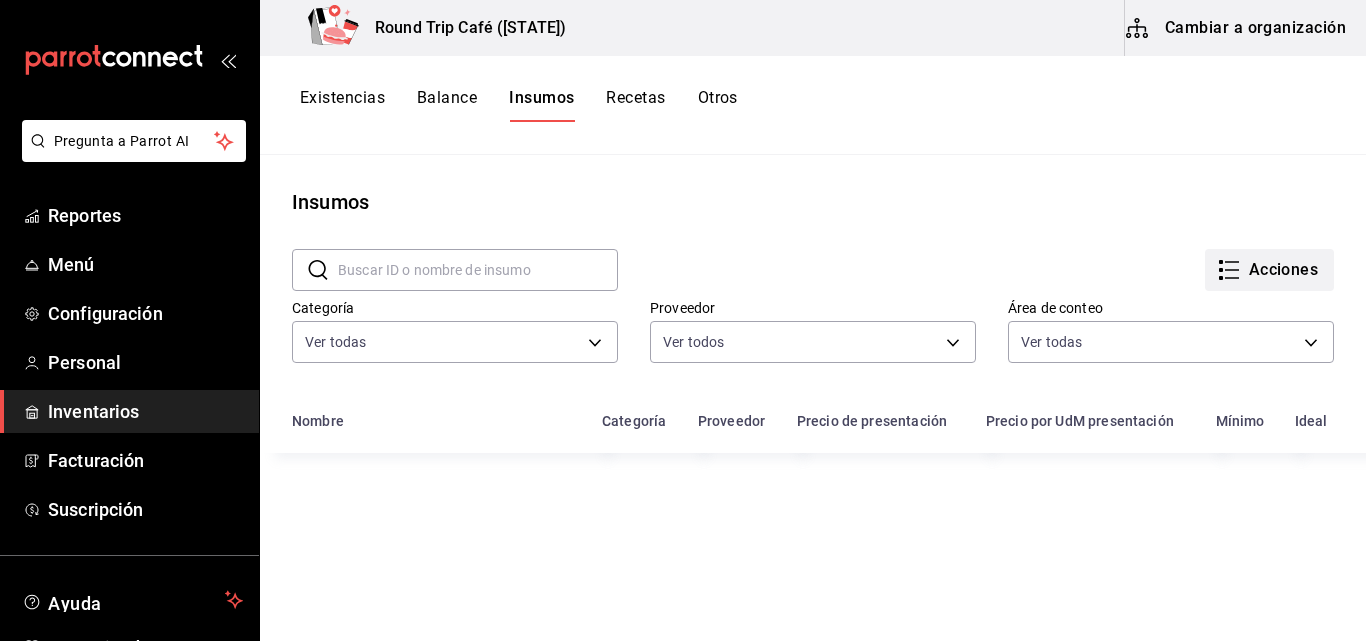 type on "653105e1-2a9a-4b24-a237-5fbc51748a70,86eabf05-2f80-4d7a-89bb-7d860142a0e9,63d8c3fe-93b1-4ad7-aa6e-2f93f1ede0b4,d4065388-6337-4cde-a900-06e6032b1b4d,7ee9b1ad-3782-4a00-8b13-17cdd1a97fae,59382a00-31fc-4835-9cbd-3ad271dec287" 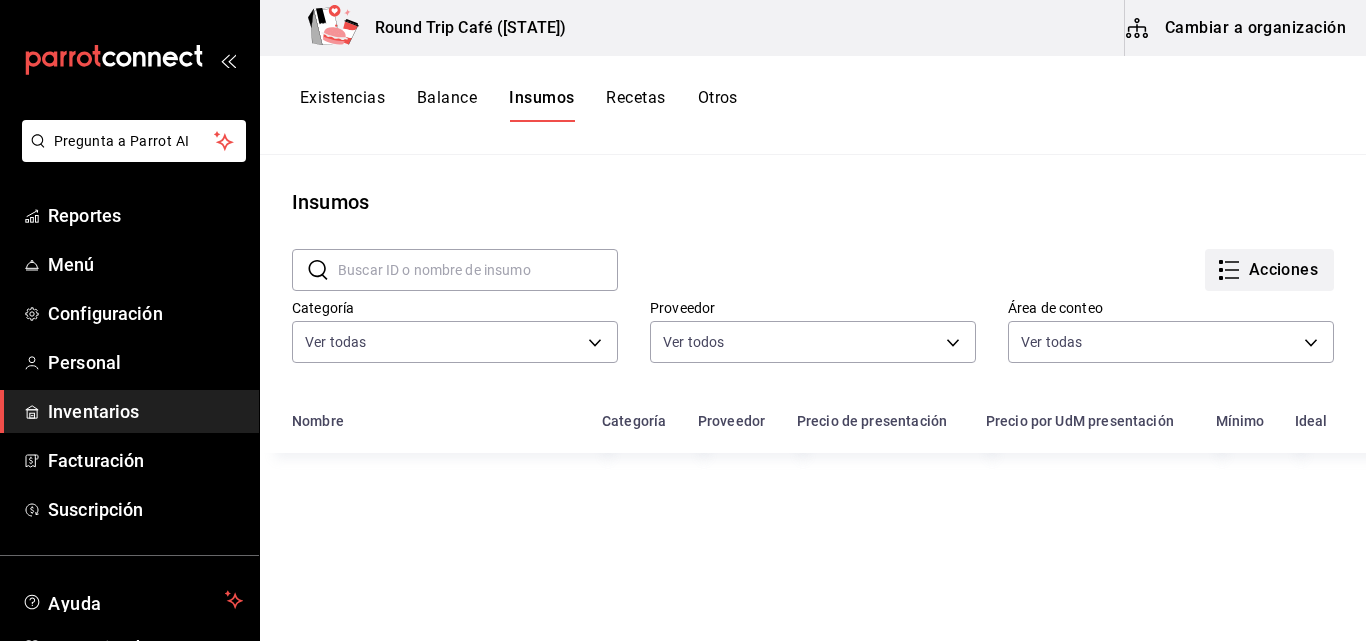type on "9e190387-559d-48bb-87e7-5e5c7e2f0561,1af8a577-cba7-4797-87d0-df04aef7c81d" 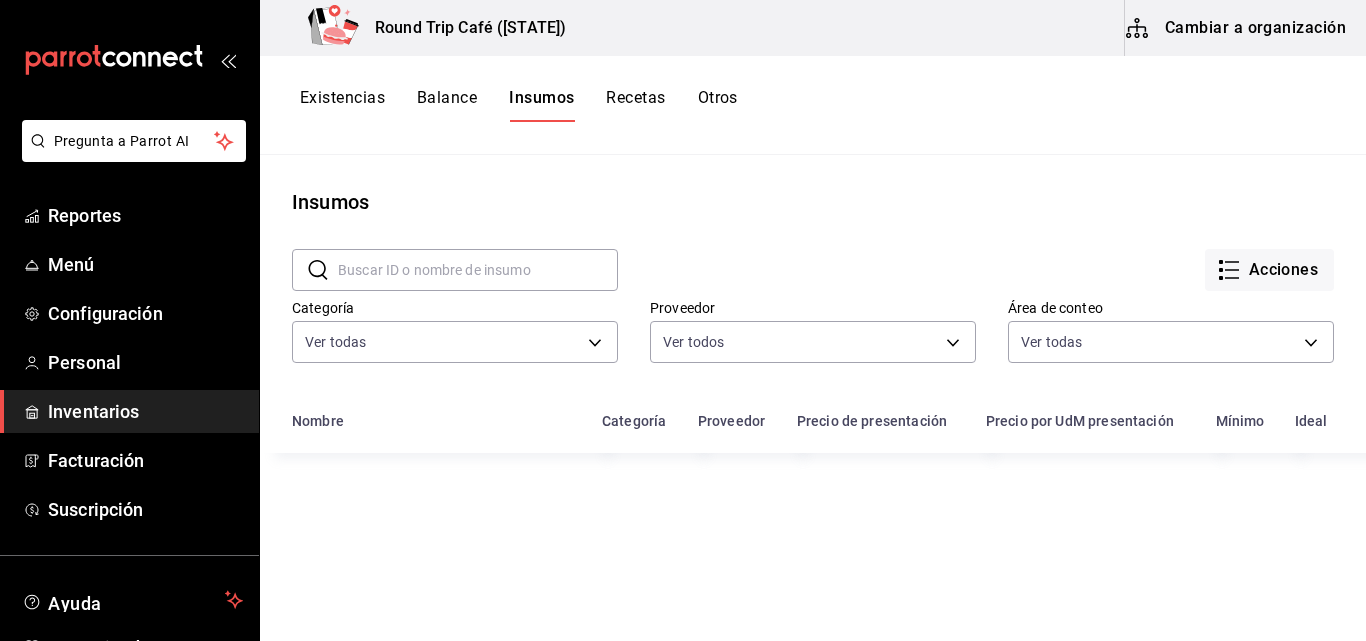 click at bounding box center [683, 320] 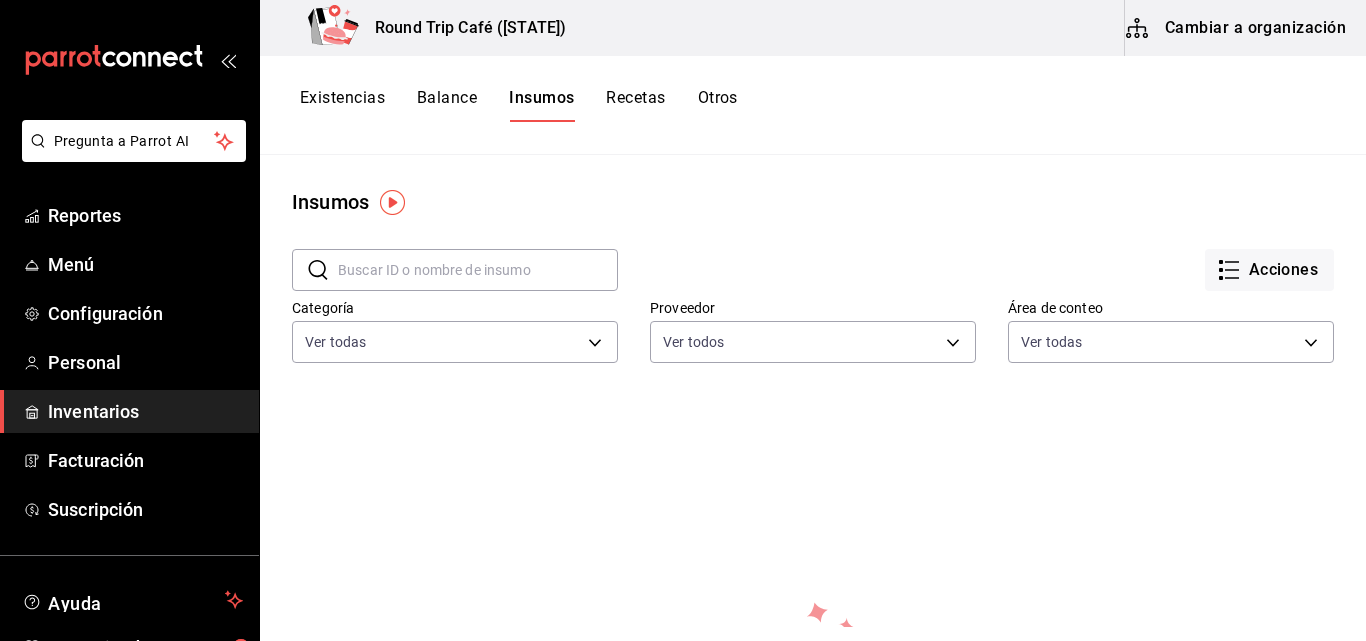 click on "Cambiar a organización" at bounding box center (1237, 28) 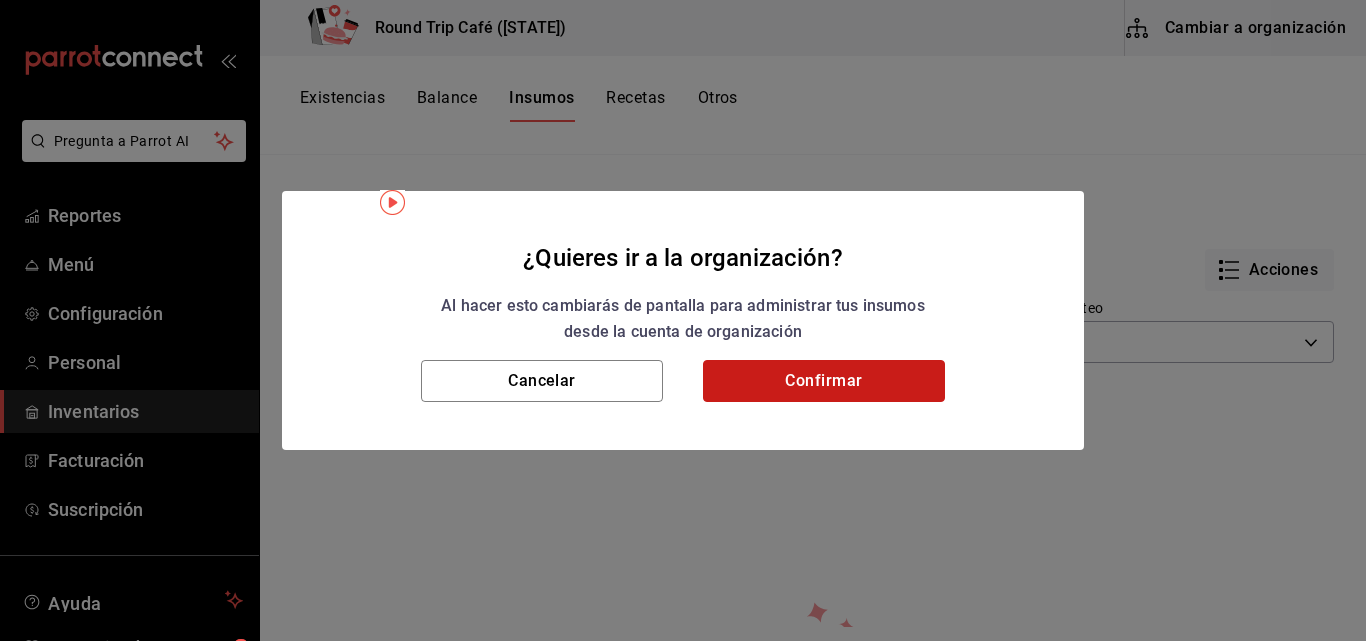 click on "Confirmar" at bounding box center (824, 381) 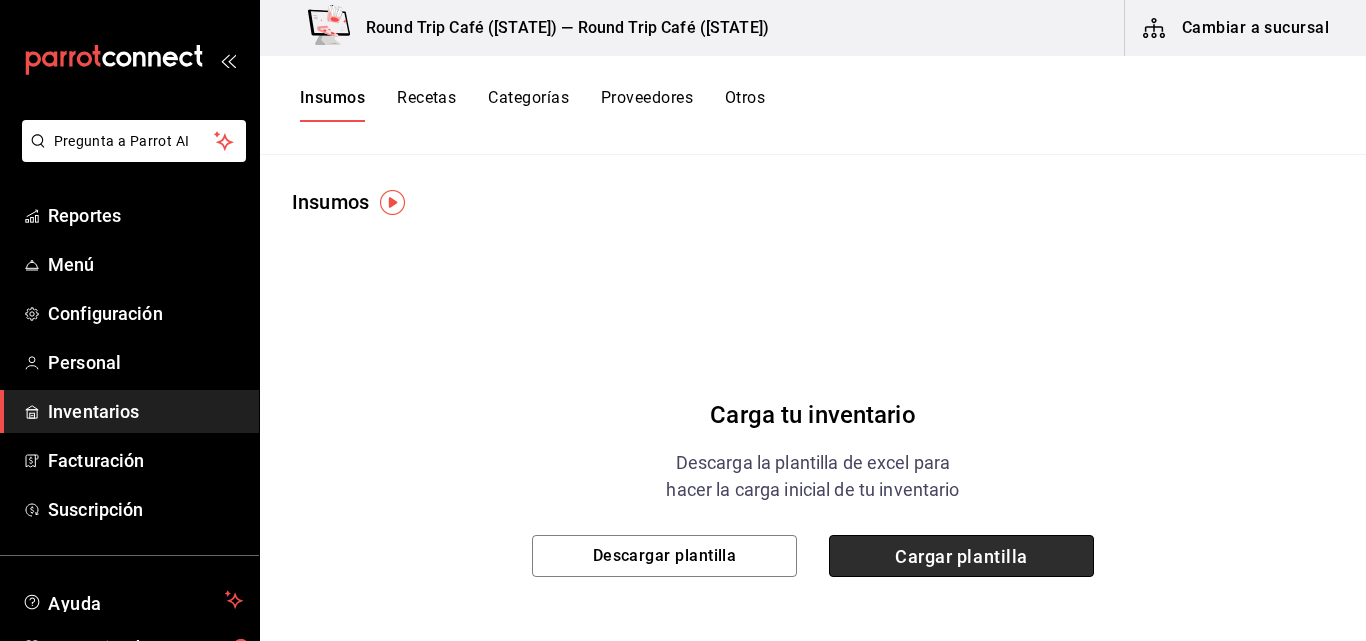 click on "Cargar plantilla" at bounding box center (961, 556) 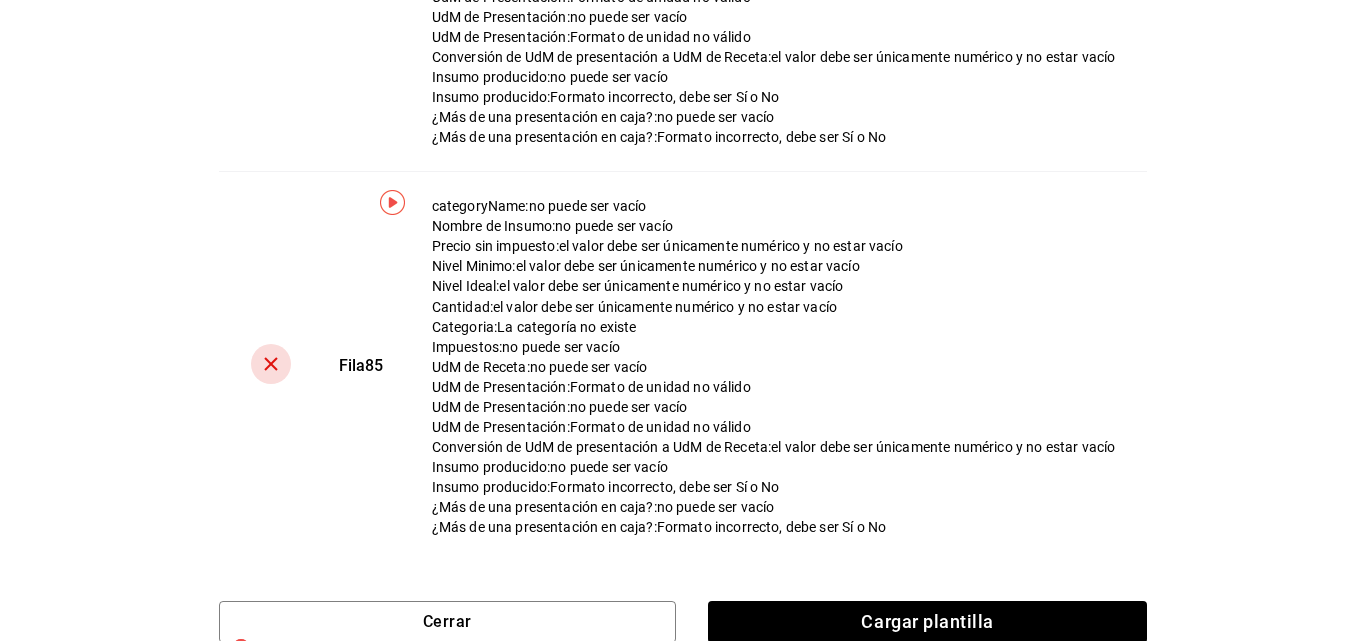 scroll, scrollTop: 1529, scrollLeft: 0, axis: vertical 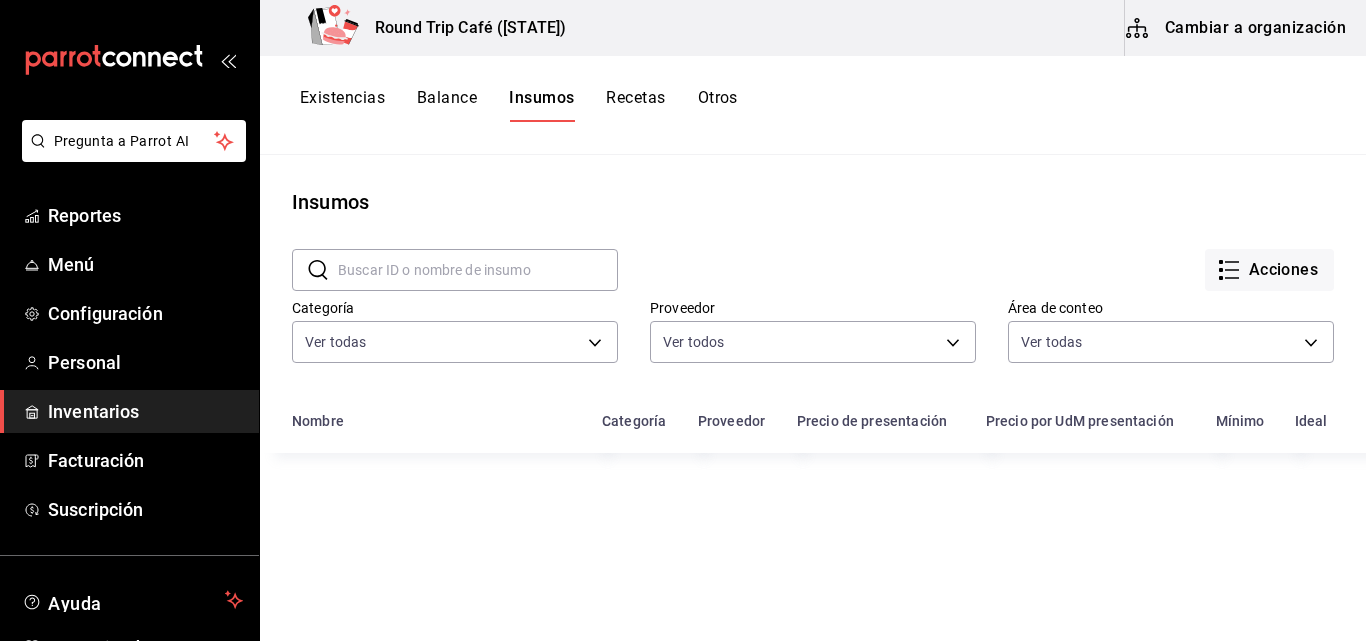 type on "653105e1-2a9a-4b24-a237-5fbc51748a70,86eabf05-2f80-4d7a-89bb-7d860142a0e9,63d8c3fe-93b1-4ad7-aa6e-2f93f1ede0b4,d4065388-6337-4cde-a900-06e6032b1b4d,7ee9b1ad-3782-4a00-8b13-17cdd1a97fae,59382a00-31fc-4835-9cbd-3ad271dec287" 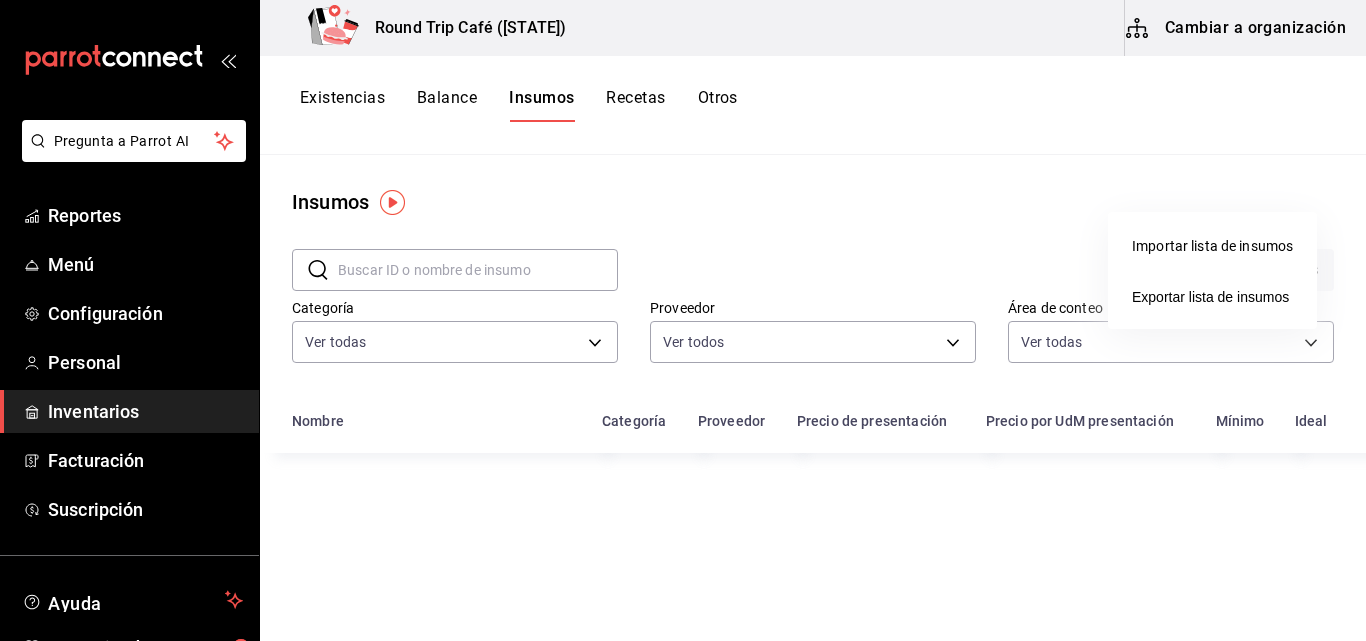 click on "Importar lista de insumos" at bounding box center [1212, 246] 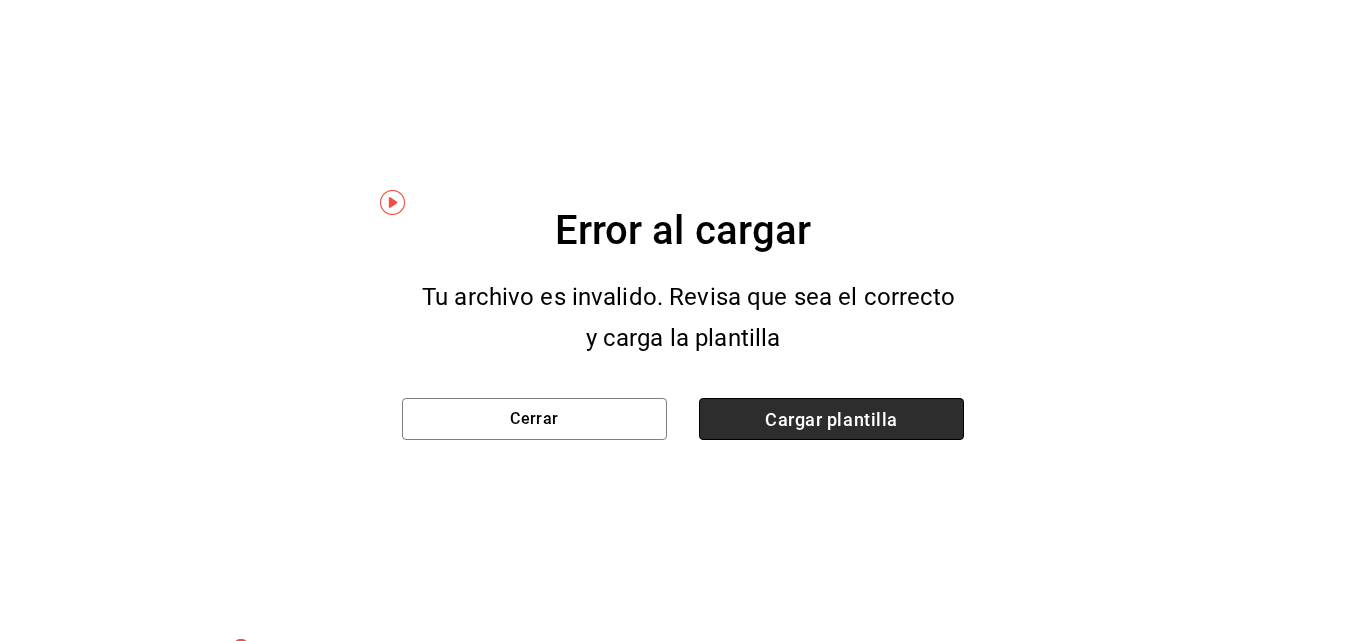 click on "Cargar plantilla" at bounding box center (831, 419) 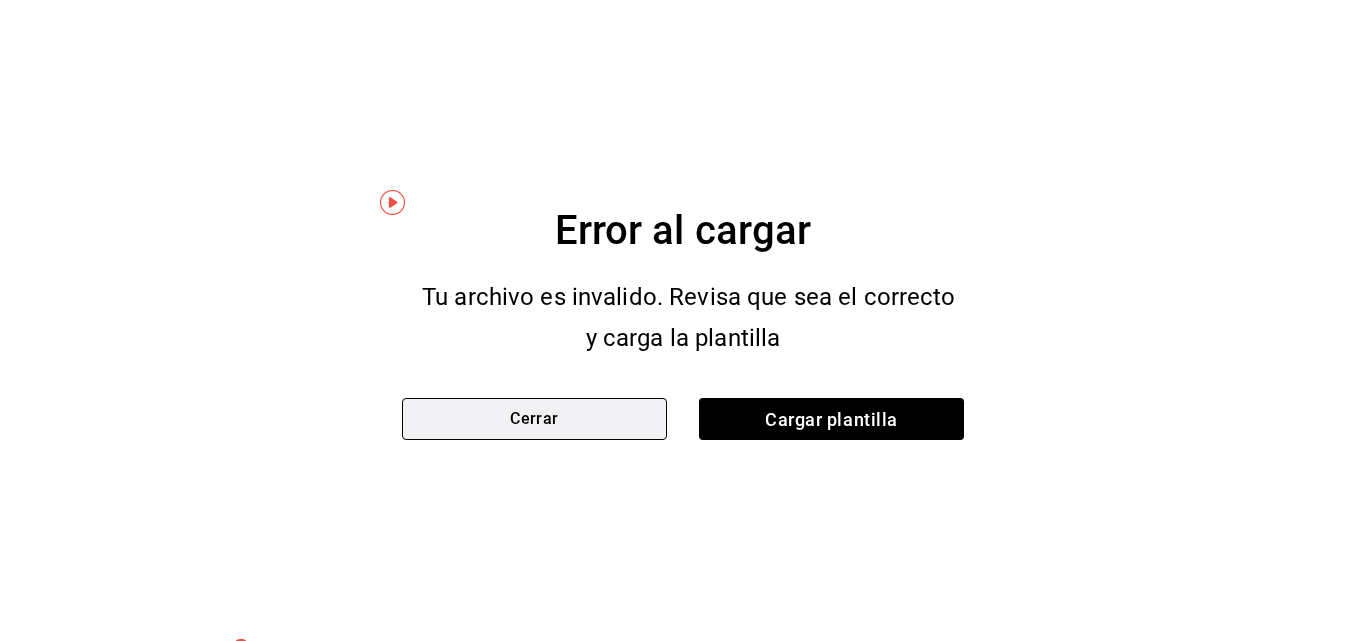 click on "Cerrar" at bounding box center [534, 419] 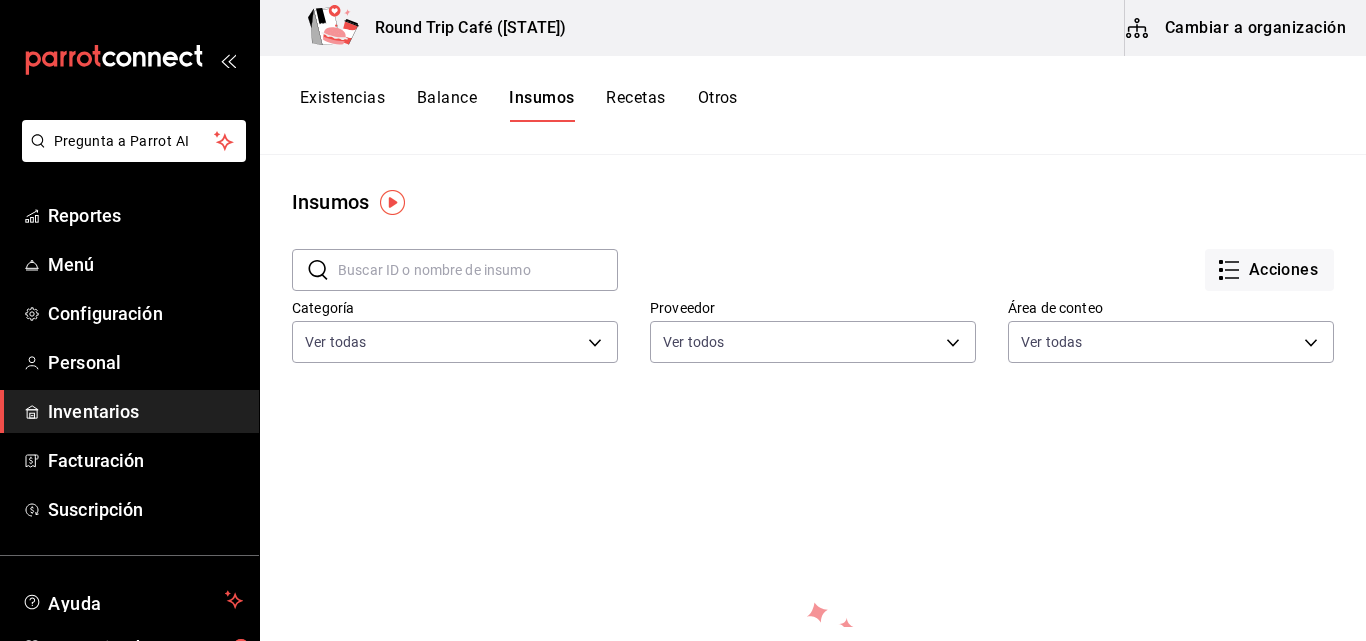click on "Cambiar a organización" at bounding box center [1237, 28] 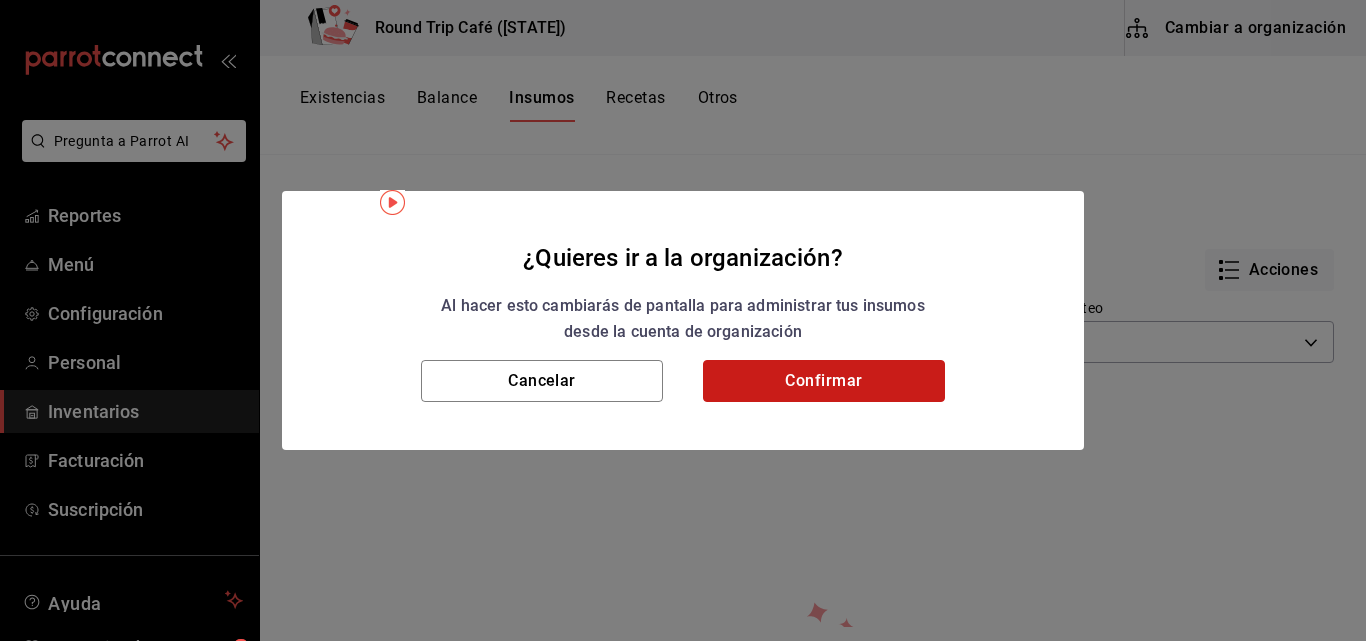 click on "Confirmar" at bounding box center [824, 381] 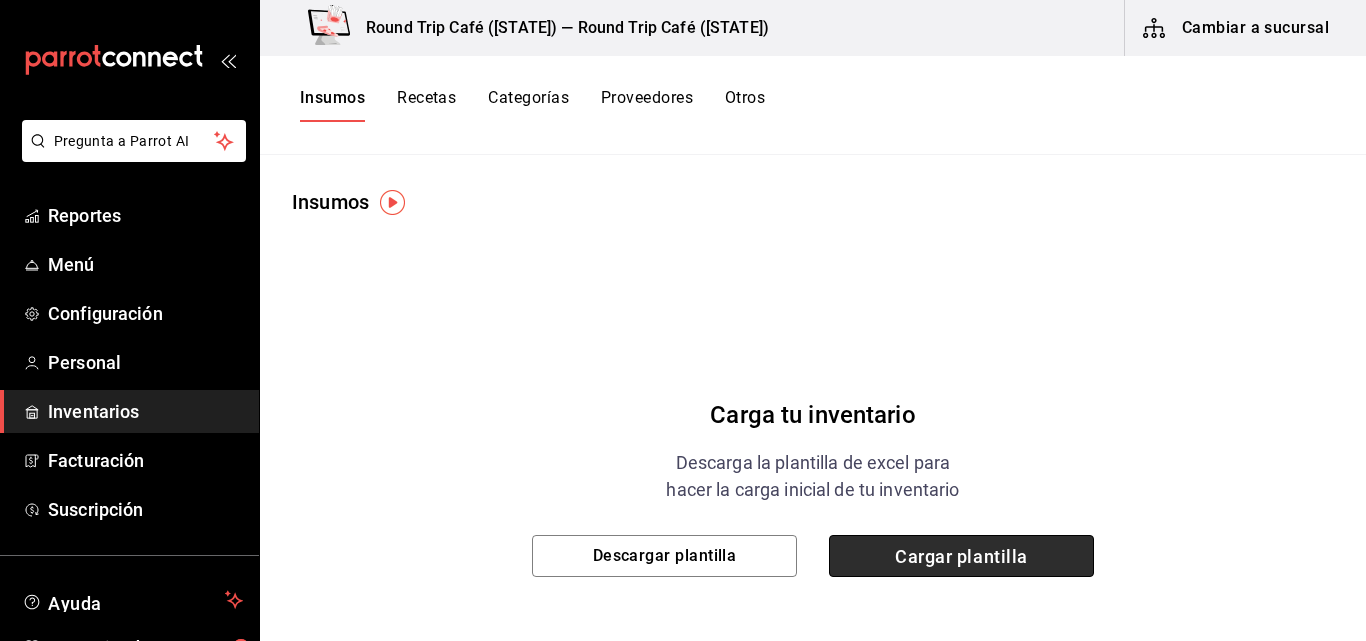 click on "Cargar plantilla" at bounding box center [961, 556] 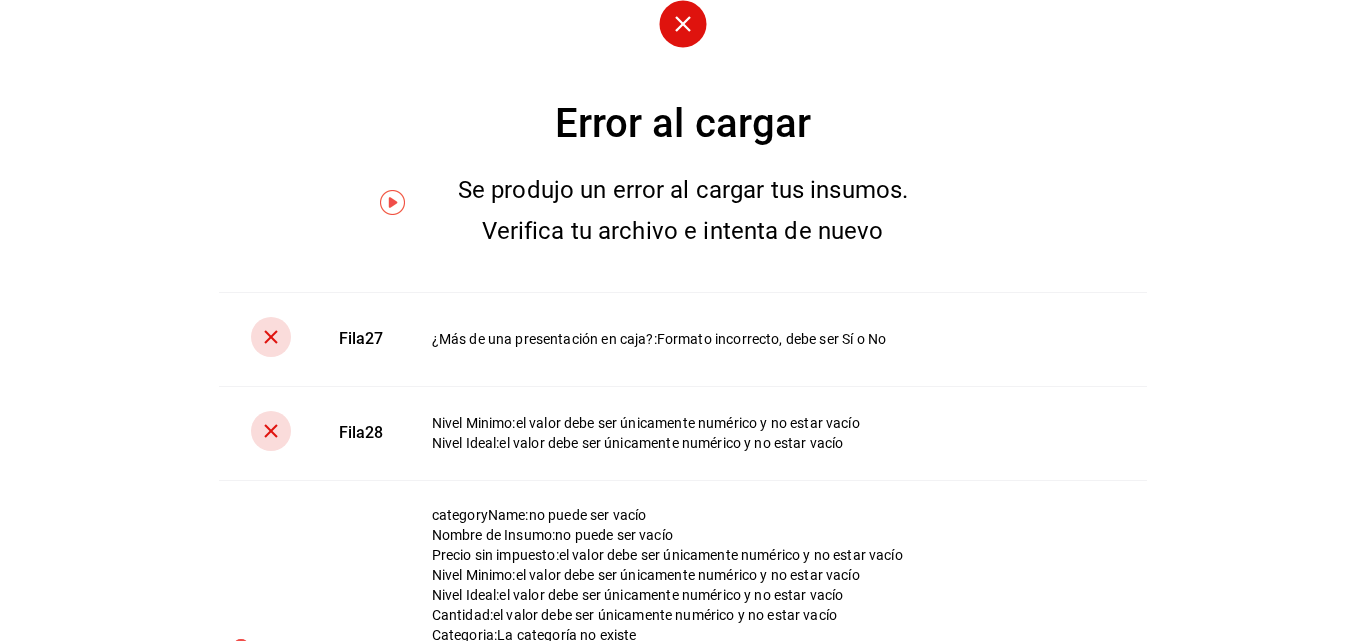 scroll, scrollTop: 289, scrollLeft: 0, axis: vertical 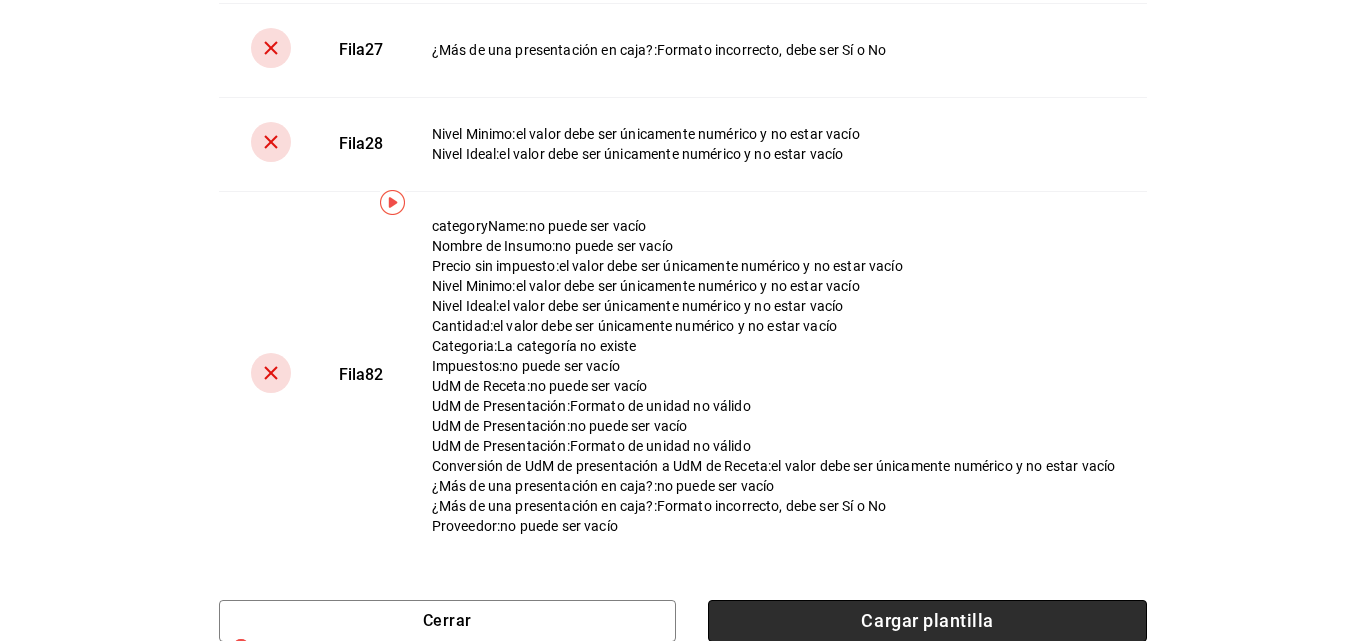 click on "Cargar plantilla" at bounding box center [927, 621] 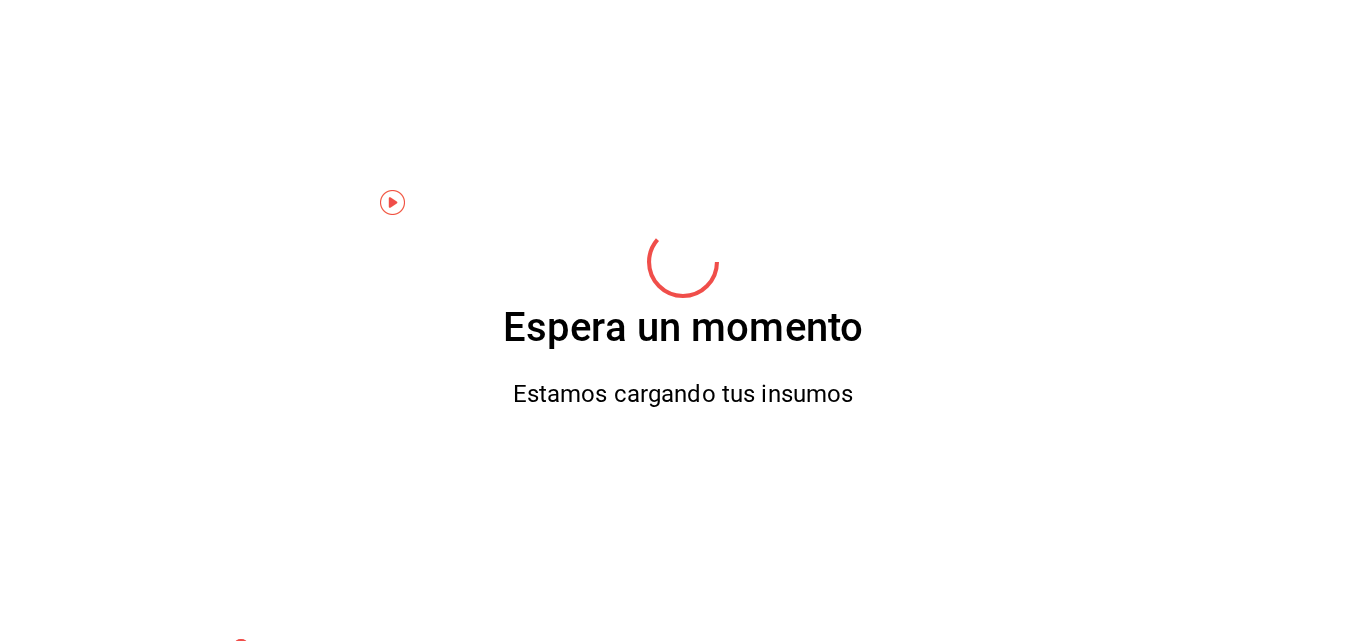 scroll, scrollTop: 0, scrollLeft: 0, axis: both 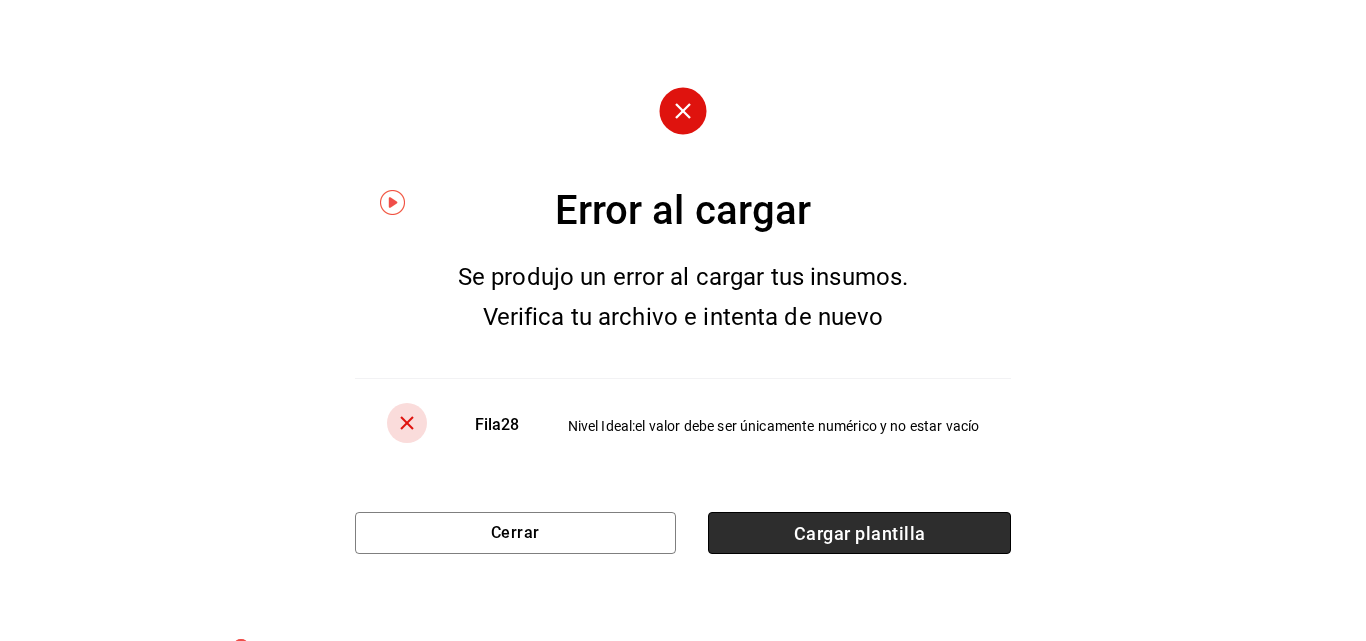 click on "Cargar plantilla" at bounding box center (859, 533) 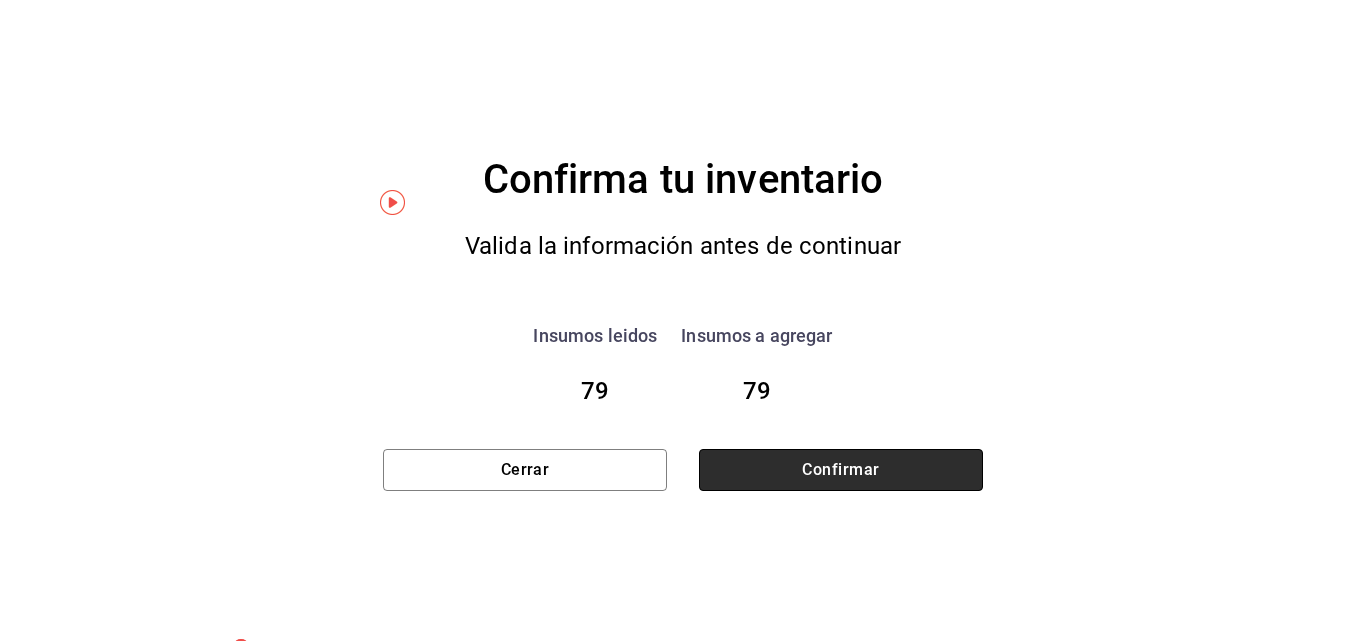 click on "Confirmar" at bounding box center [841, 470] 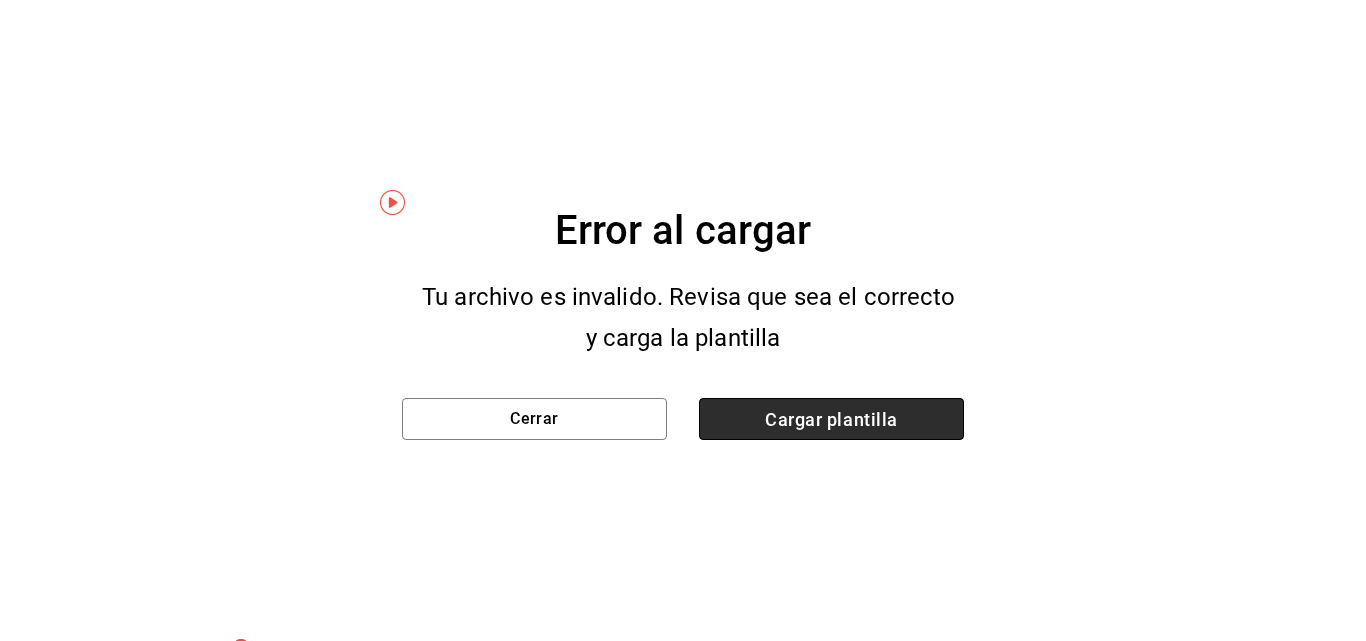 click on "Cargar plantilla" at bounding box center [831, 419] 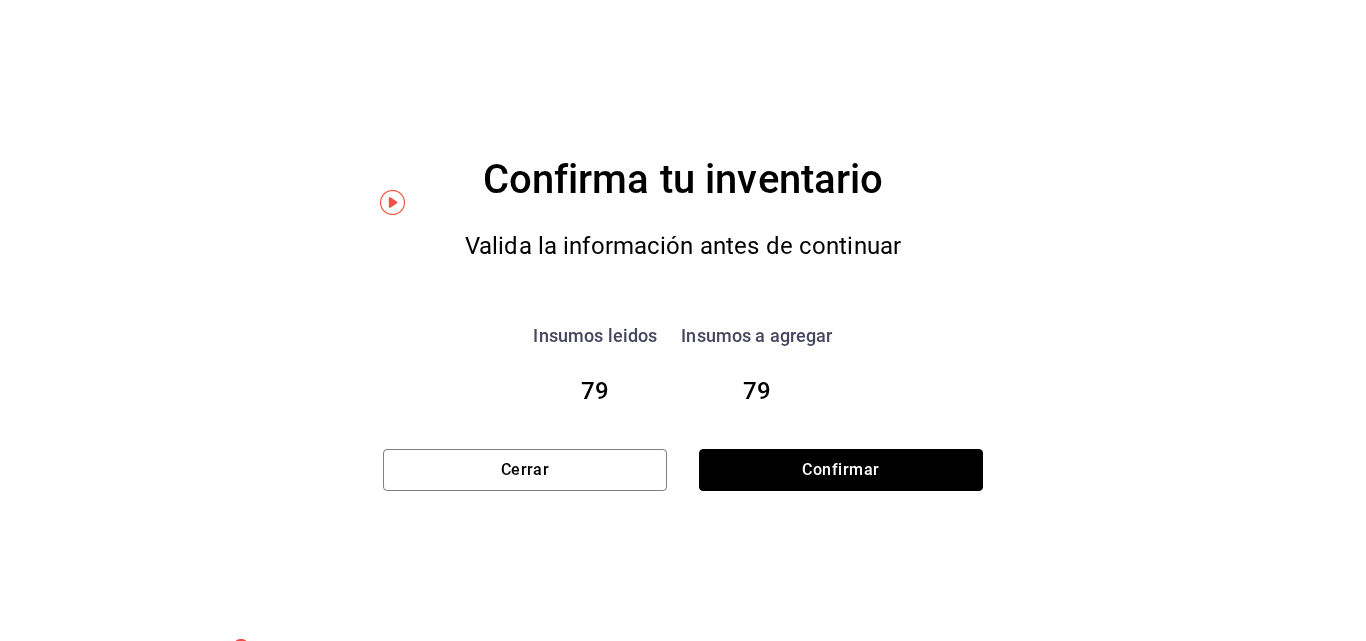 click on "Confirmar" at bounding box center (841, 470) 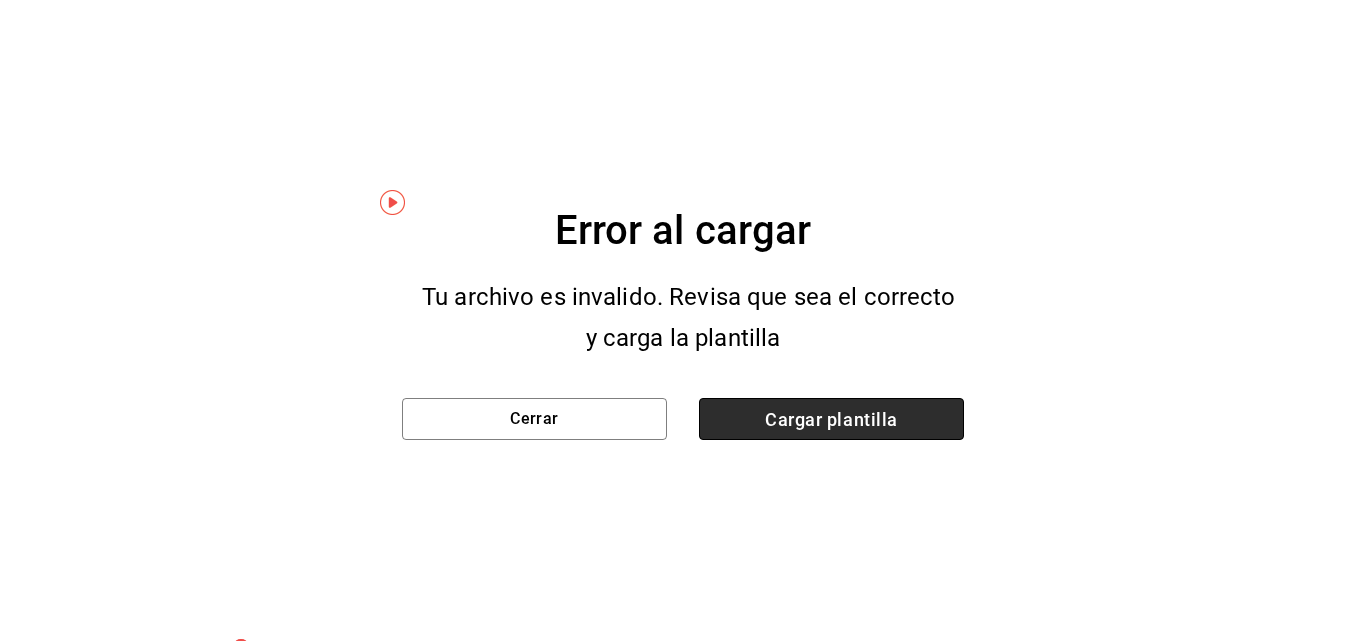 click on "Cargar plantilla" at bounding box center (831, 419) 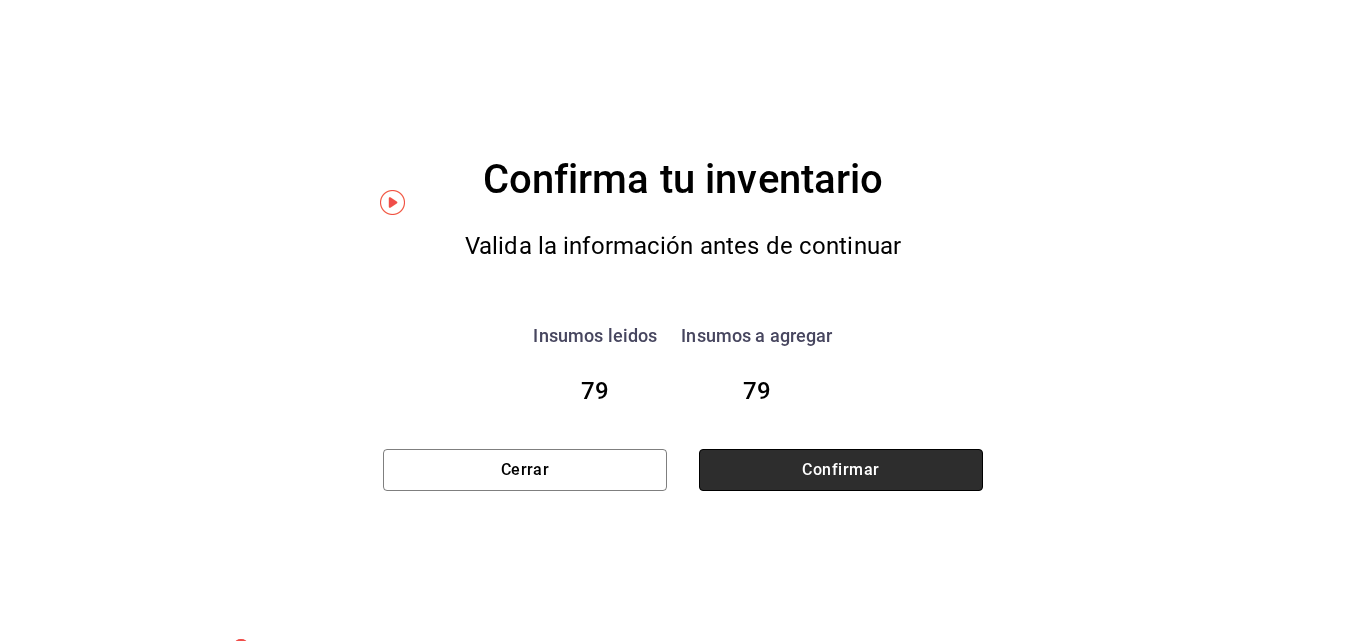 click on "Confirmar" at bounding box center [841, 470] 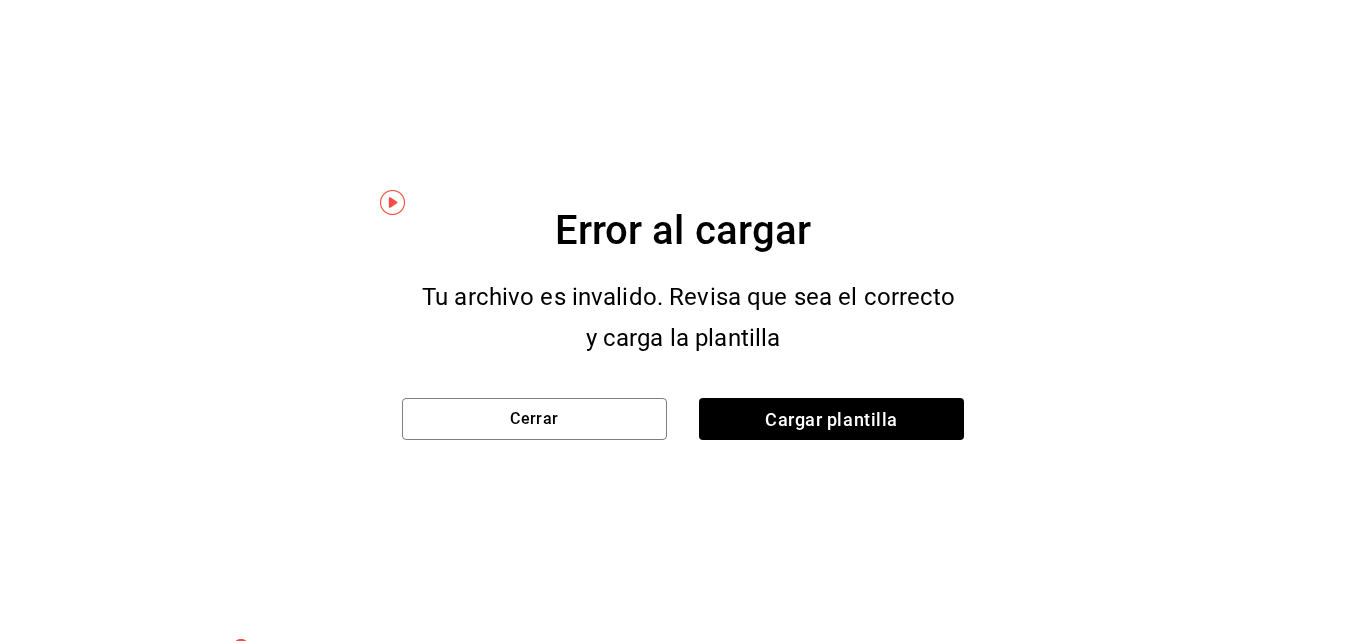 click on "Error al cargar Tu archivo es invalido. Revisa que sea el correcto
y carga la plantilla Cerrar Cargar plantilla" at bounding box center (683, 320) 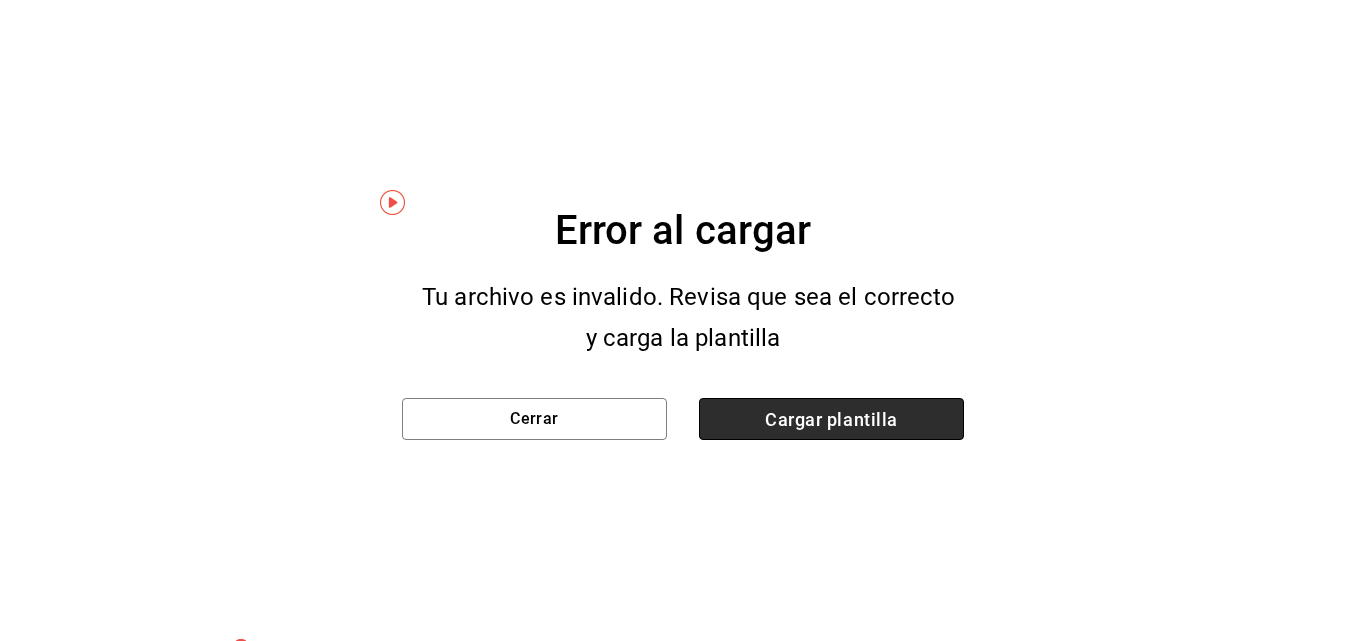 click on "Cargar plantilla" at bounding box center (831, 419) 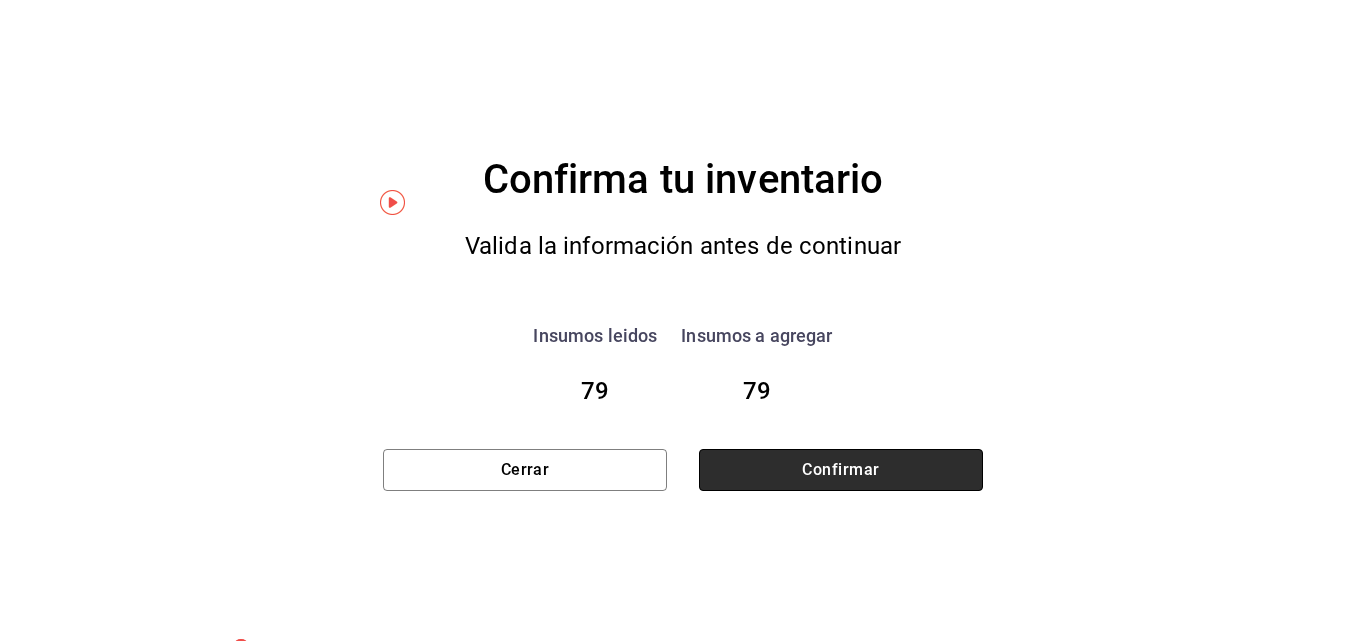 click on "Confirmar" at bounding box center [841, 470] 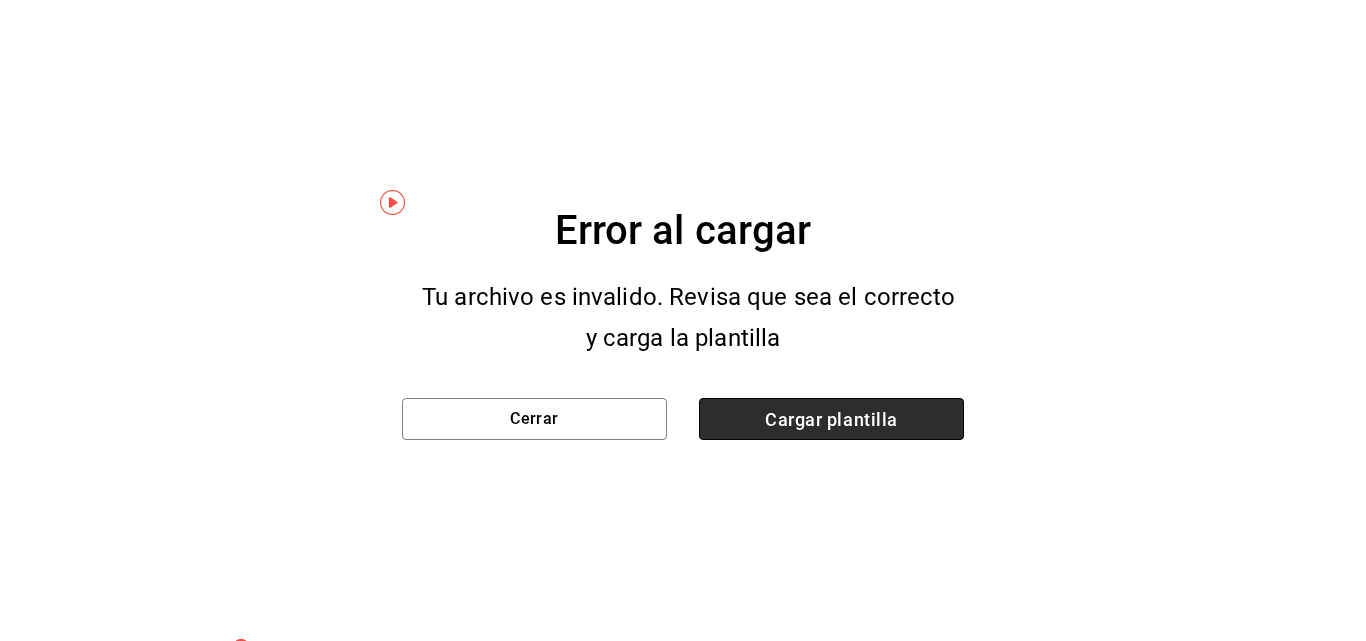 click on "Cargar plantilla" at bounding box center [831, 419] 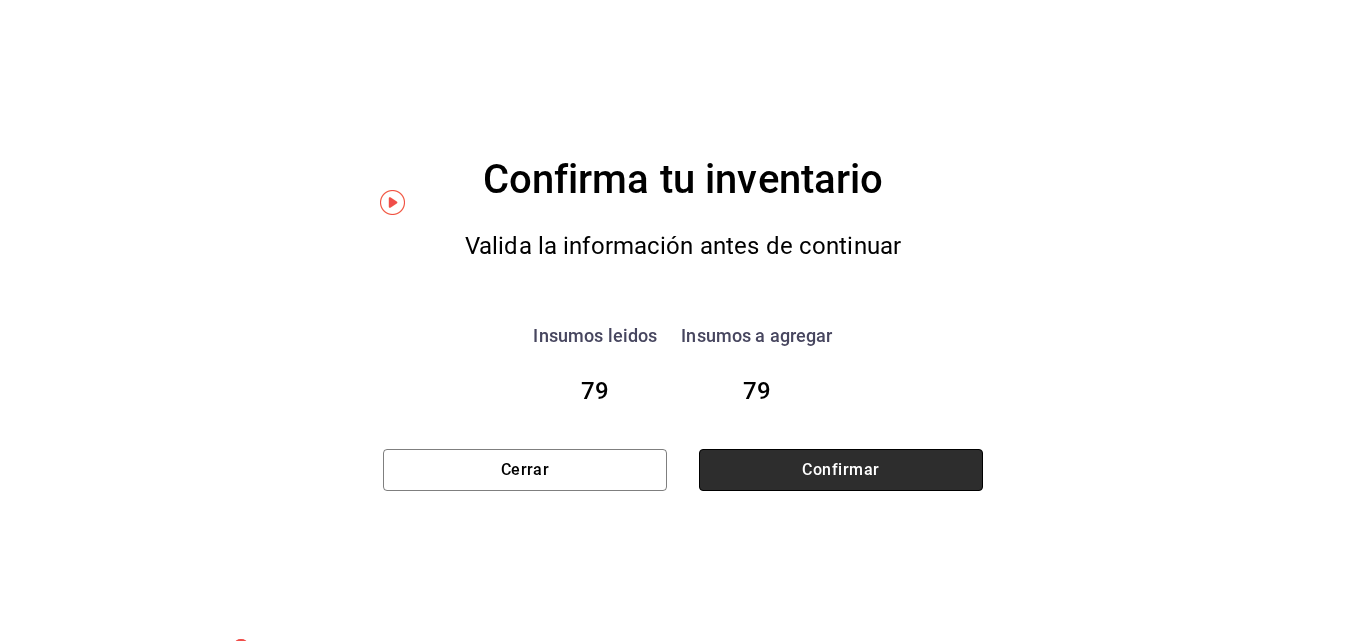 click on "Confirmar" at bounding box center (841, 470) 